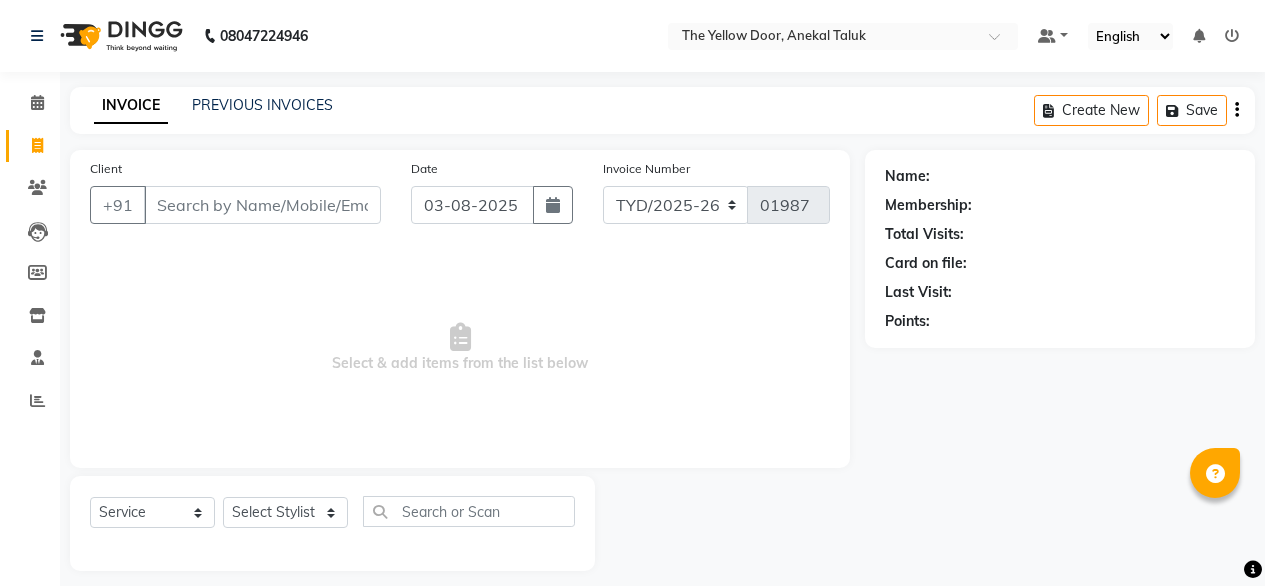 select on "service" 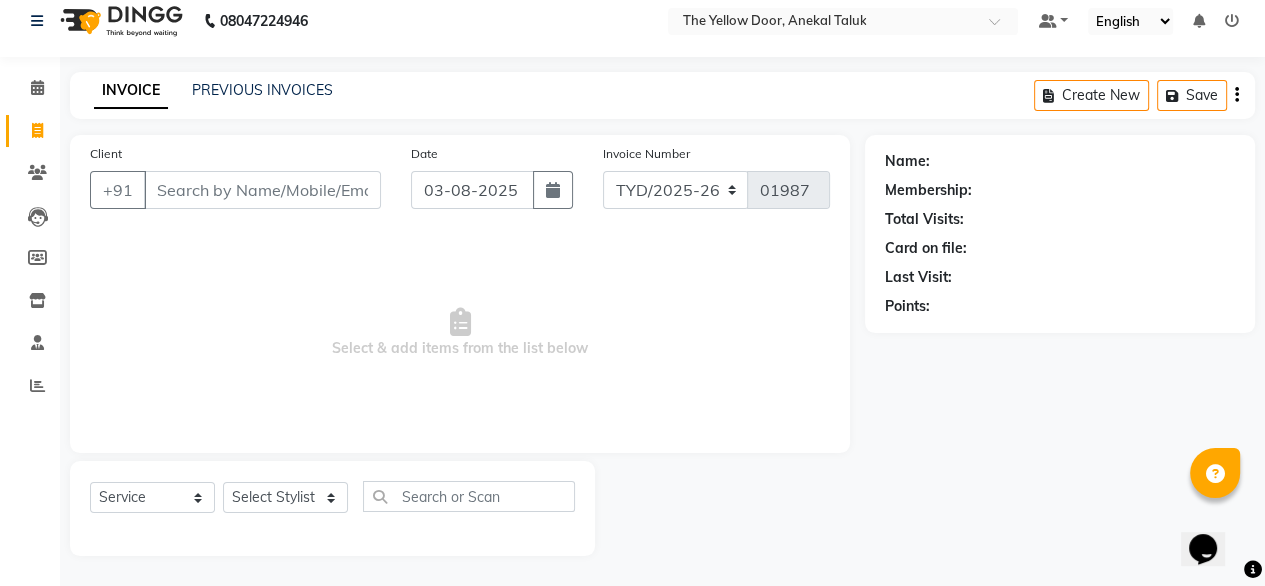 scroll, scrollTop: 0, scrollLeft: 0, axis: both 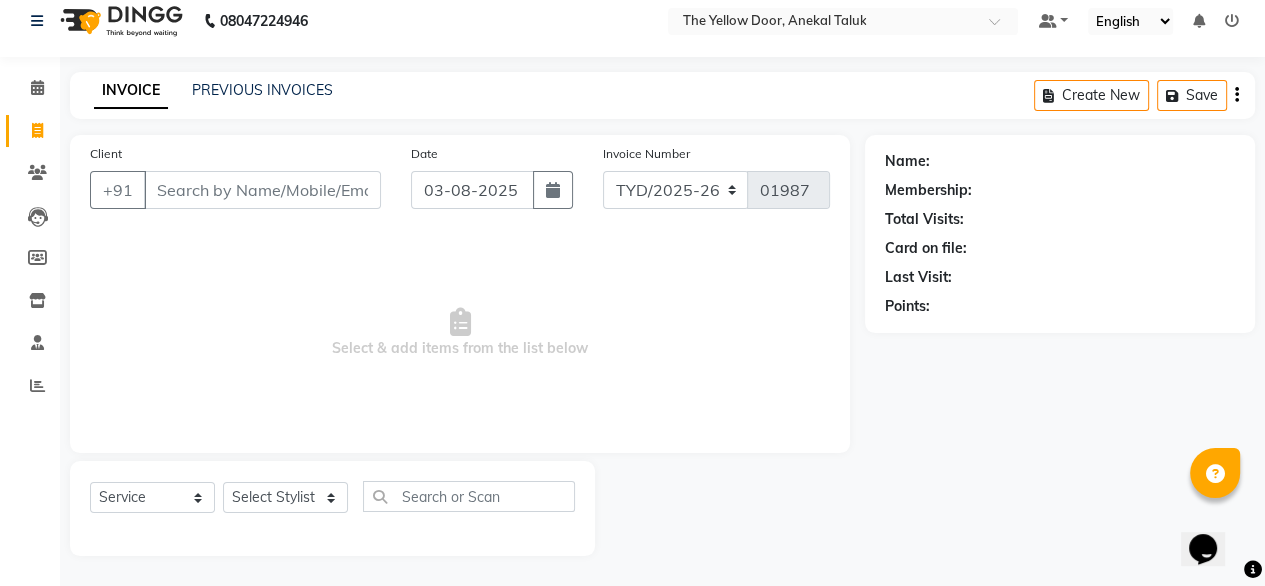 click on "Client" at bounding box center [262, 190] 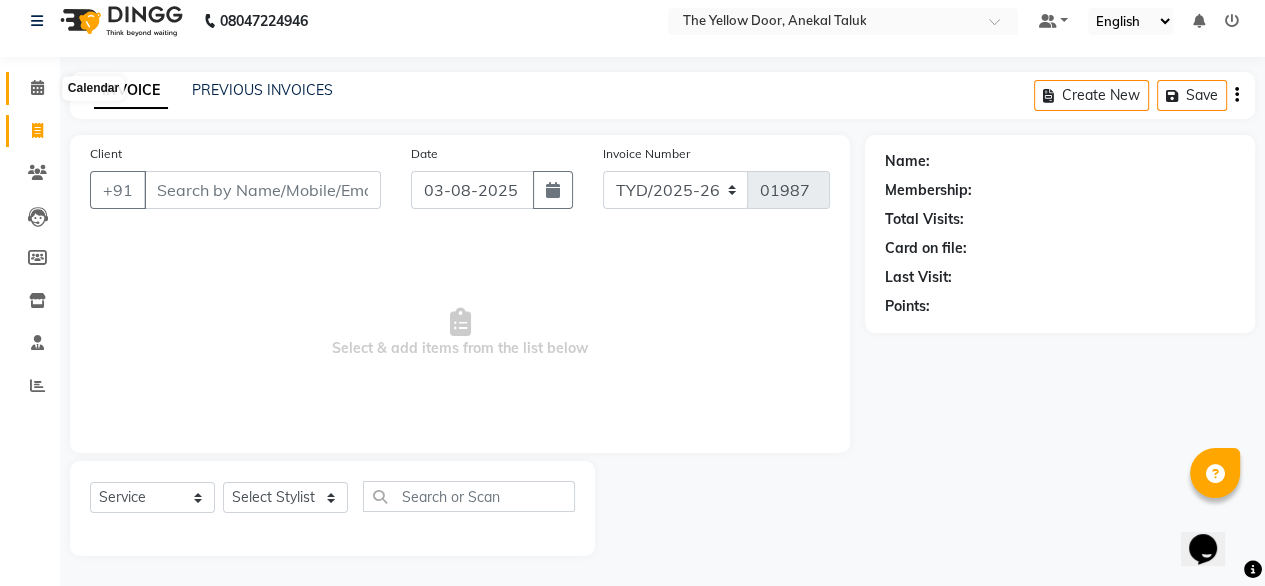 click 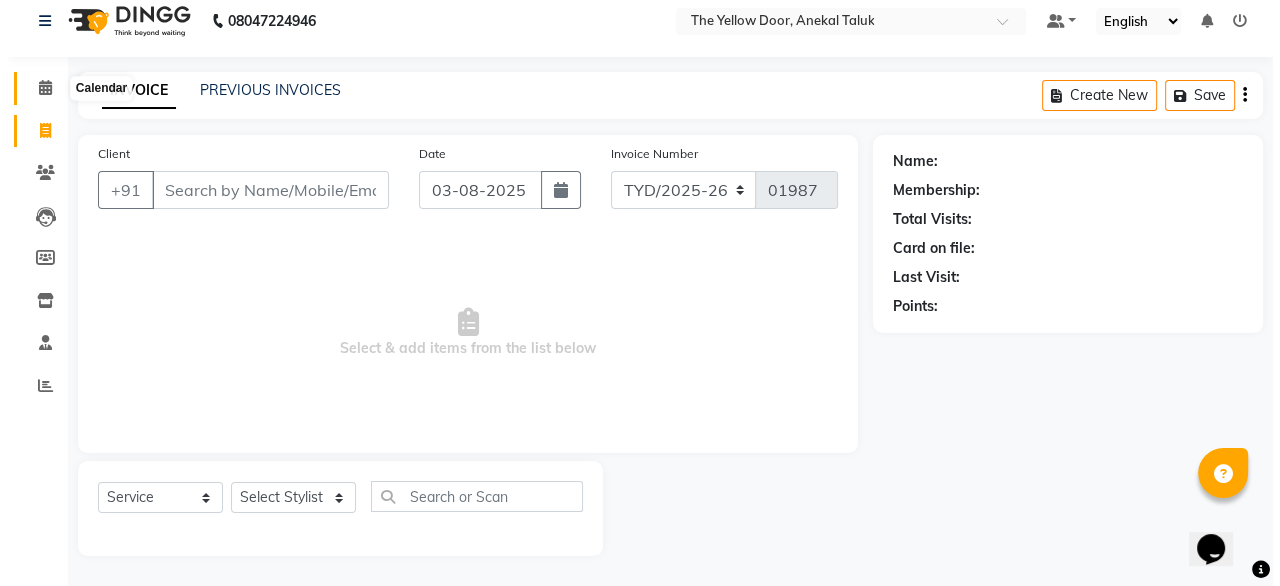 scroll, scrollTop: 0, scrollLeft: 0, axis: both 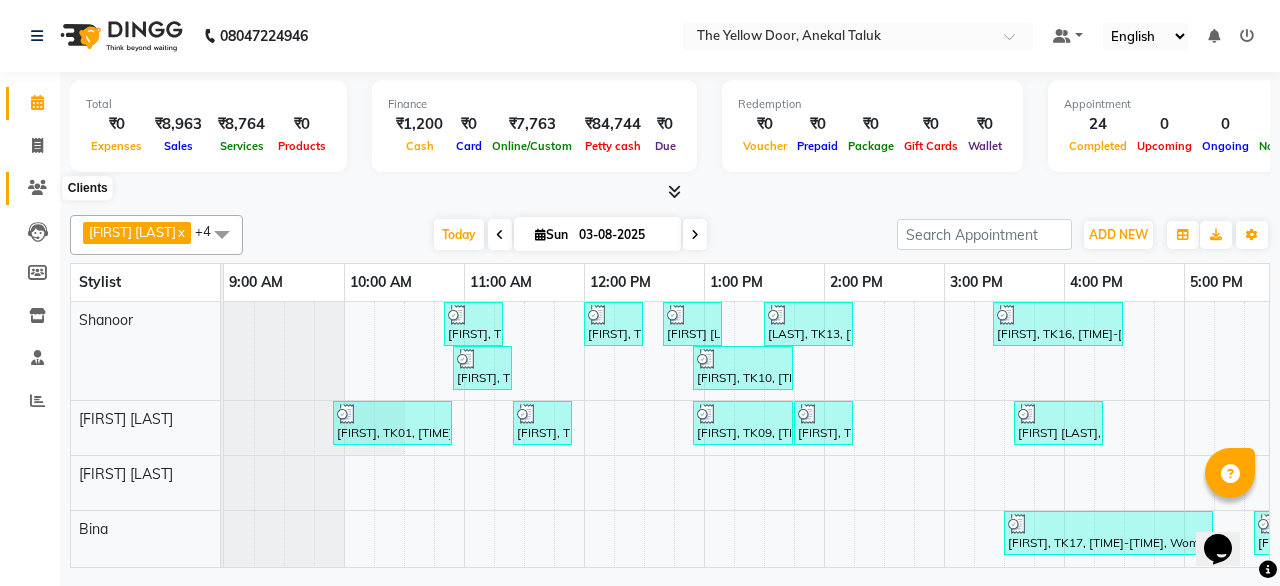 click 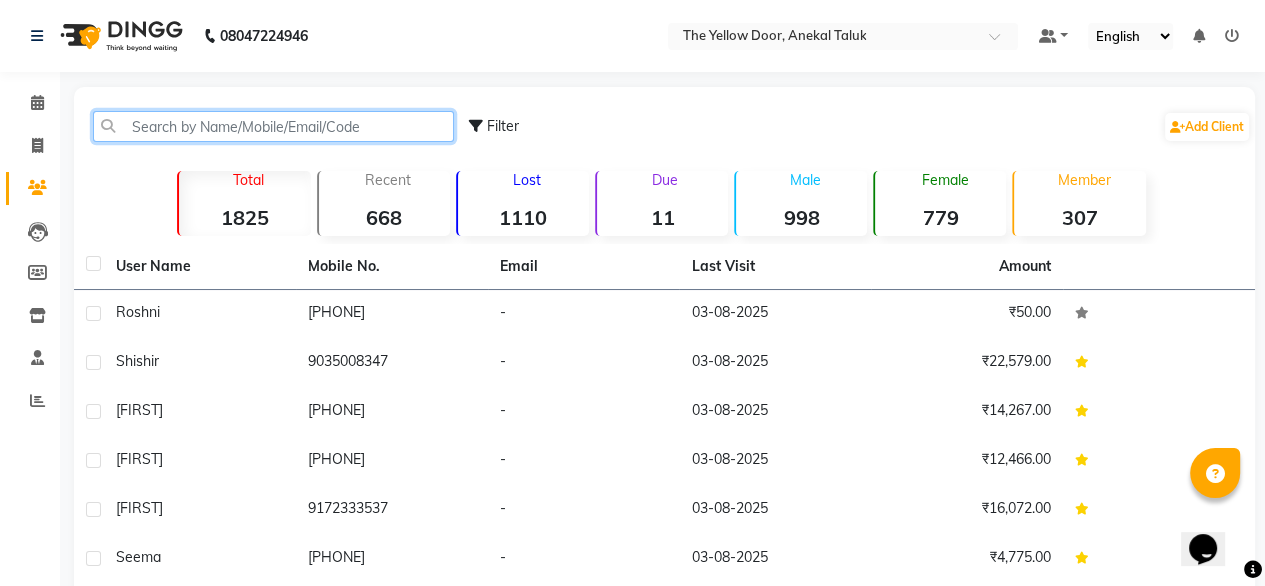 click 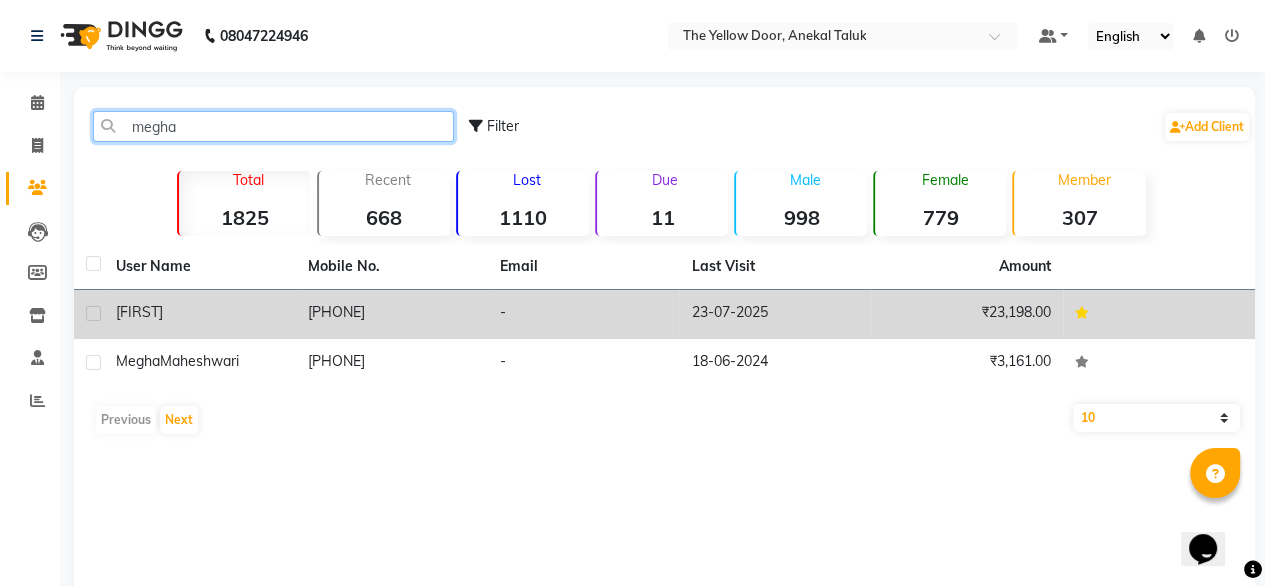type on "megha" 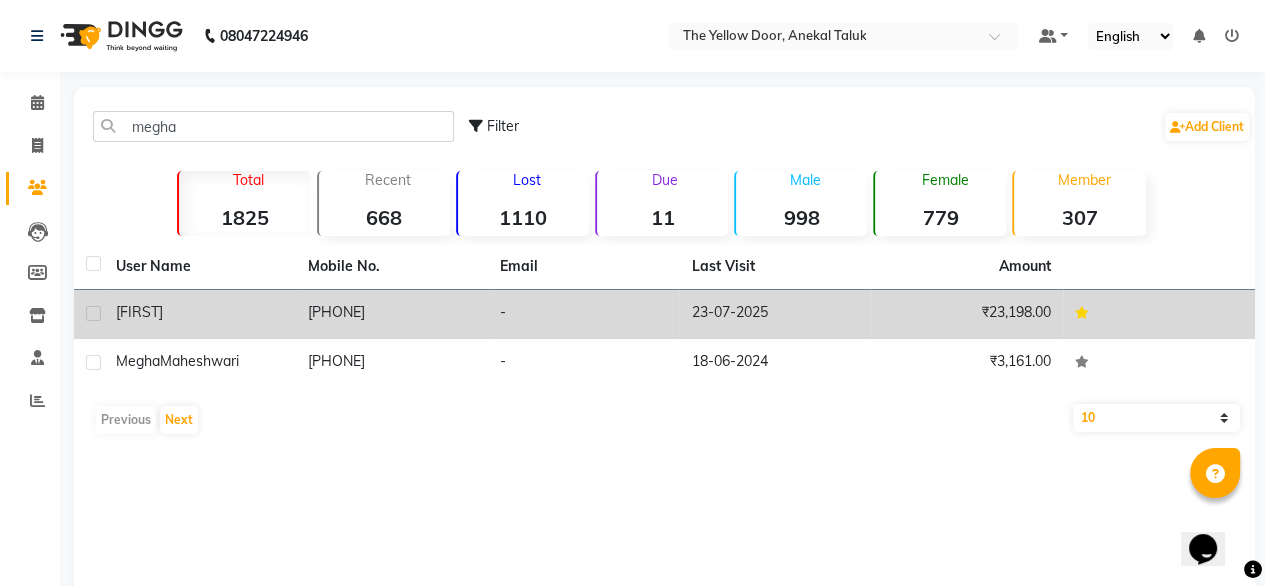 click on "[FIRST]" 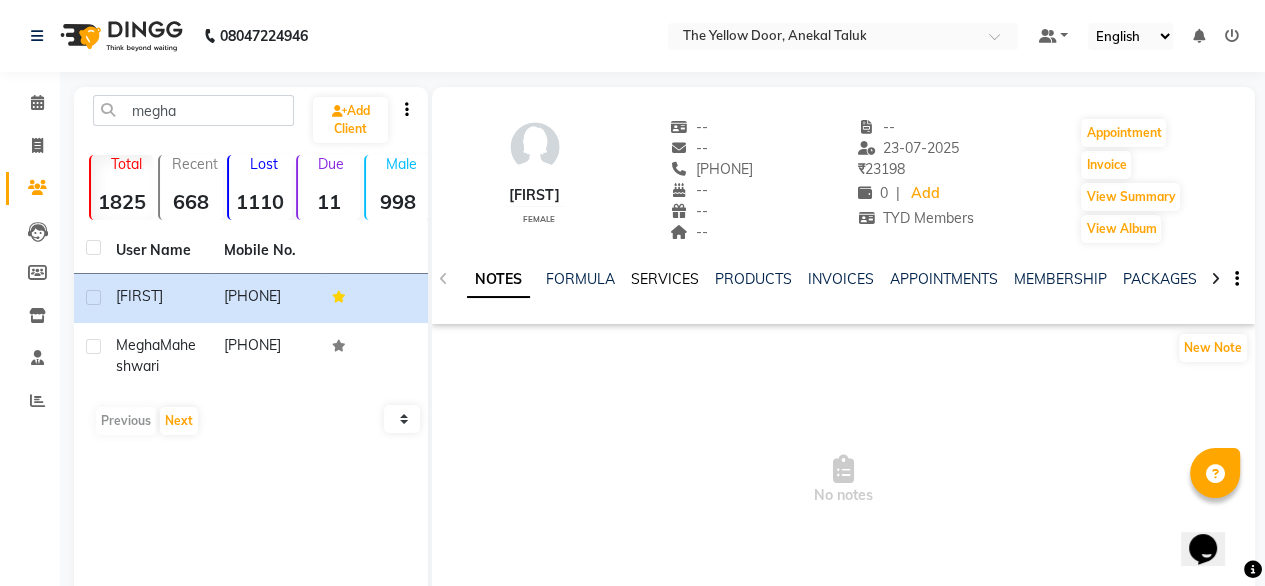 click on "SERVICES" 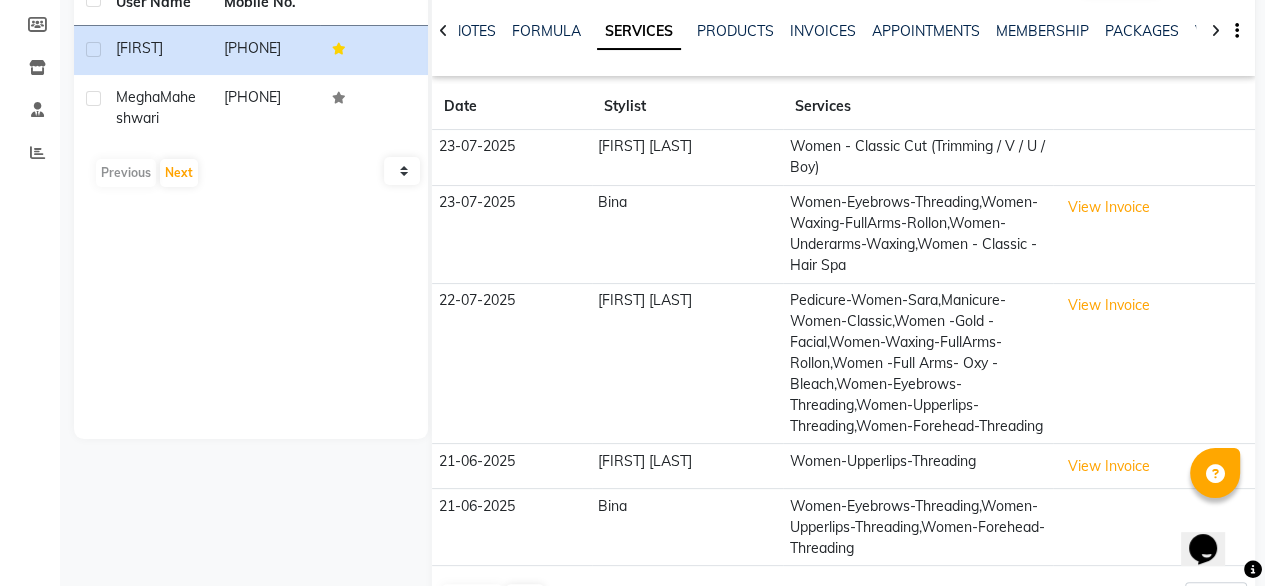 scroll, scrollTop: 312, scrollLeft: 0, axis: vertical 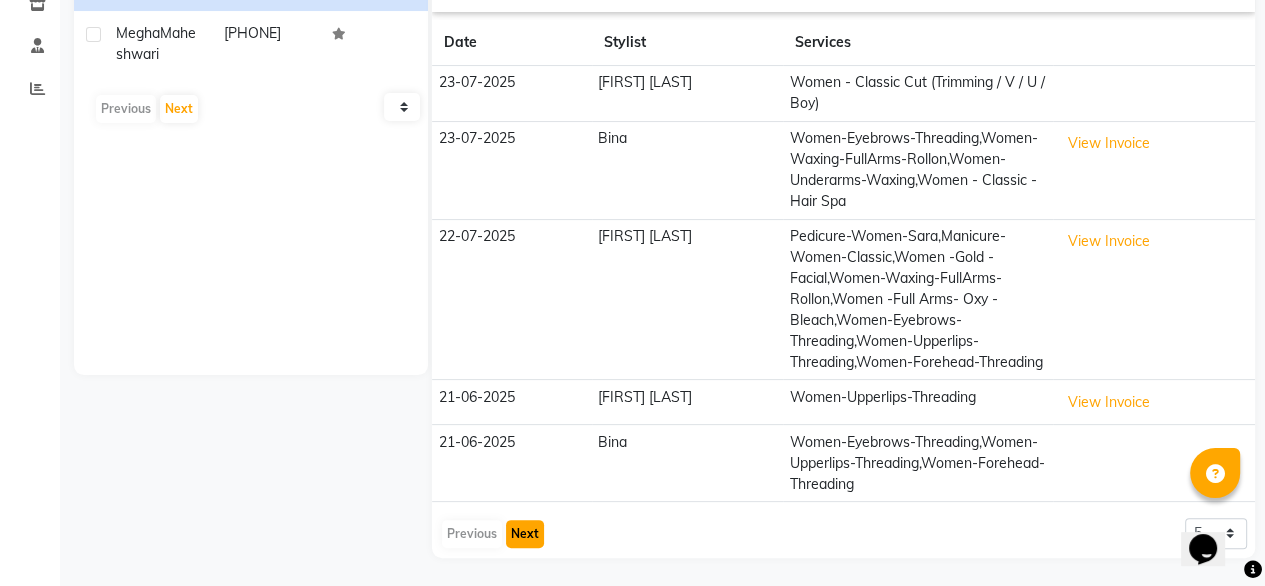 click on "Next" 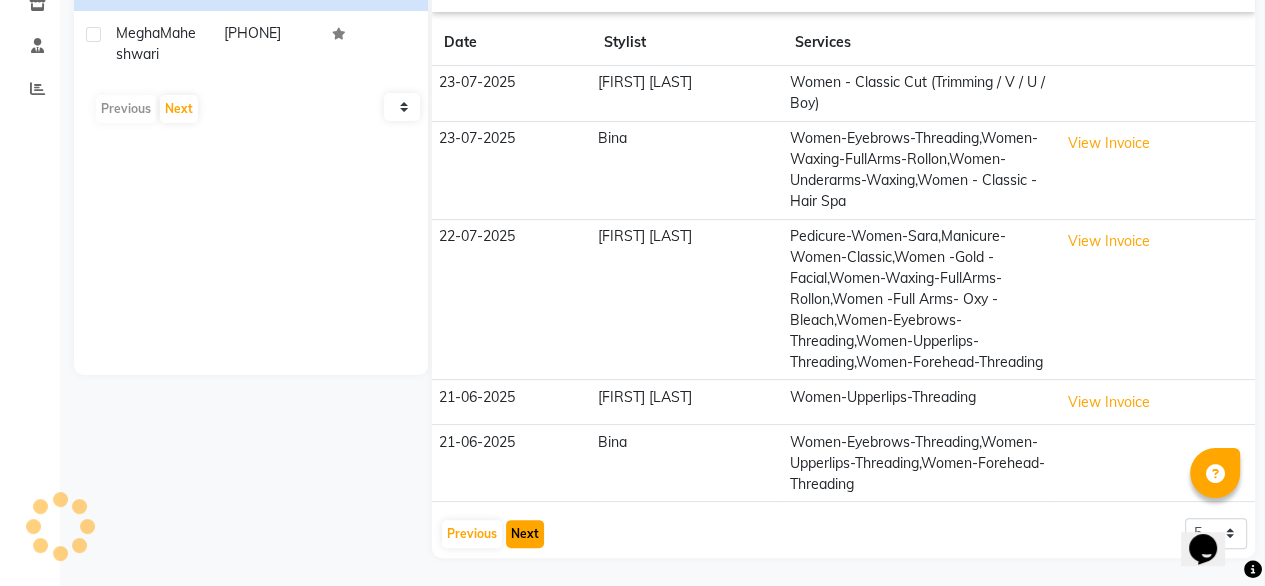 scroll, scrollTop: 240, scrollLeft: 0, axis: vertical 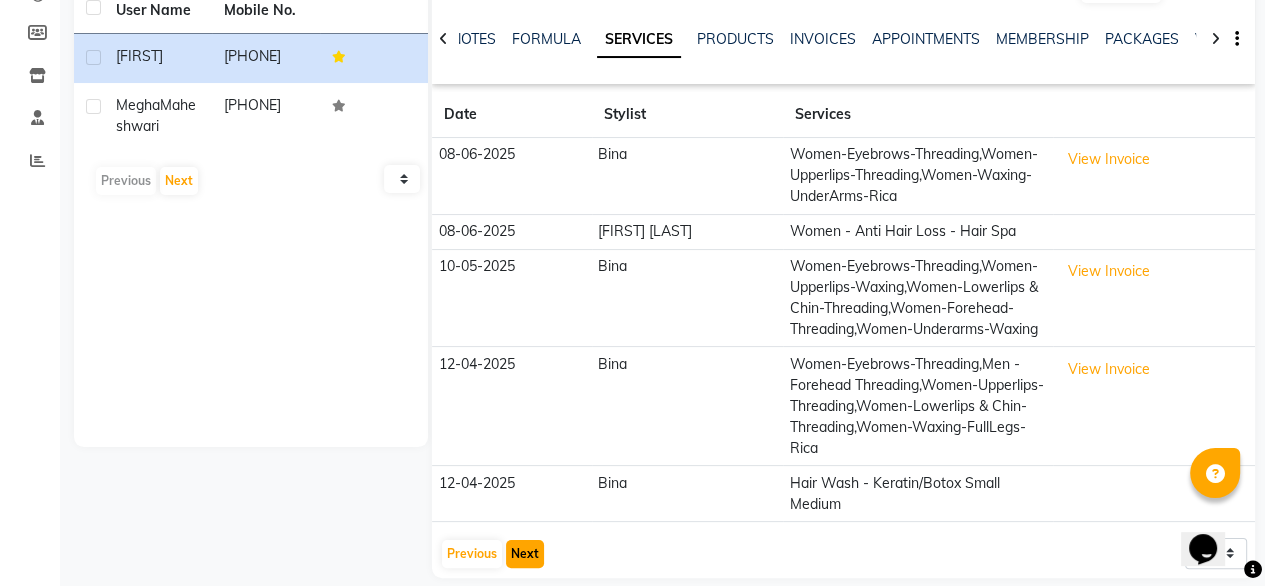 click on "Next" 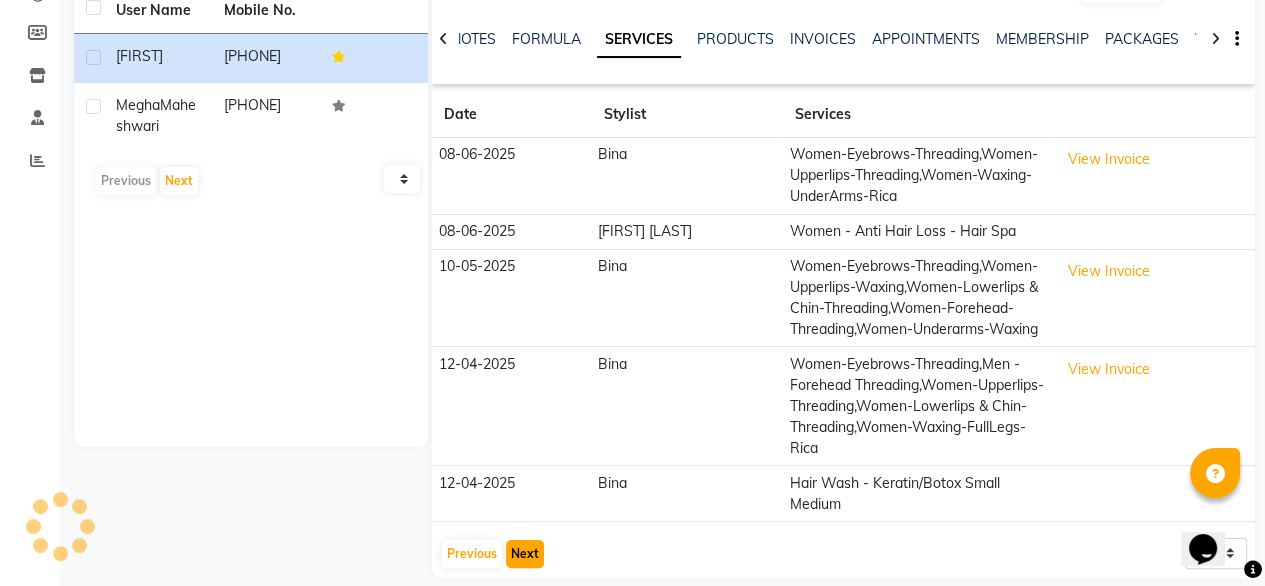 scroll, scrollTop: 249, scrollLeft: 0, axis: vertical 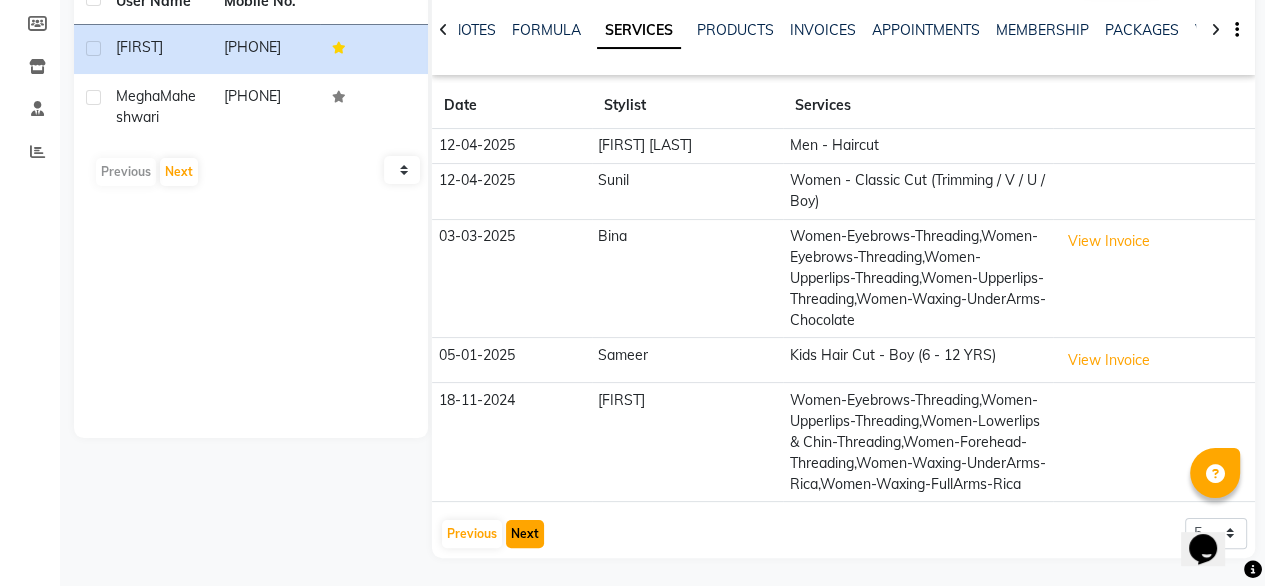 click on "Next" 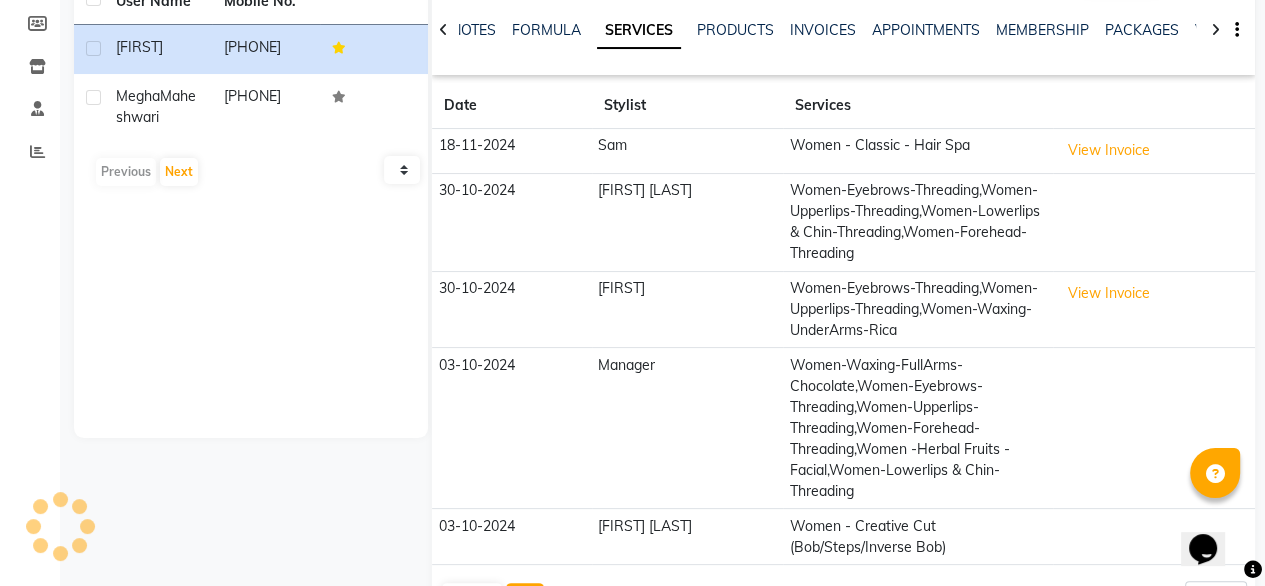 scroll, scrollTop: 312, scrollLeft: 0, axis: vertical 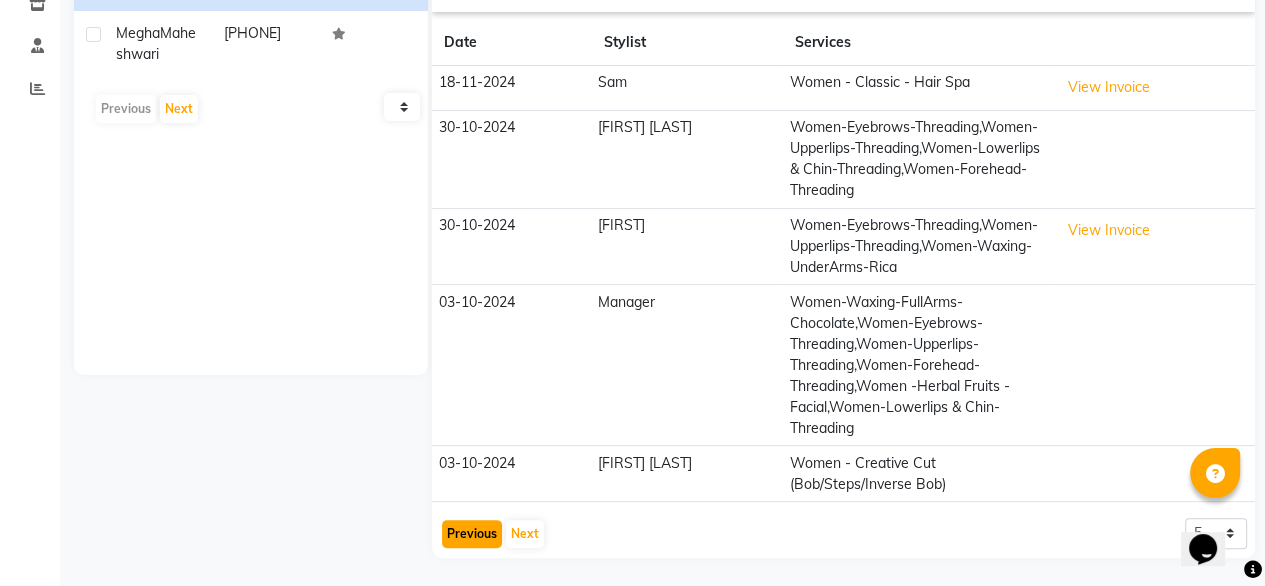 click on "Previous" 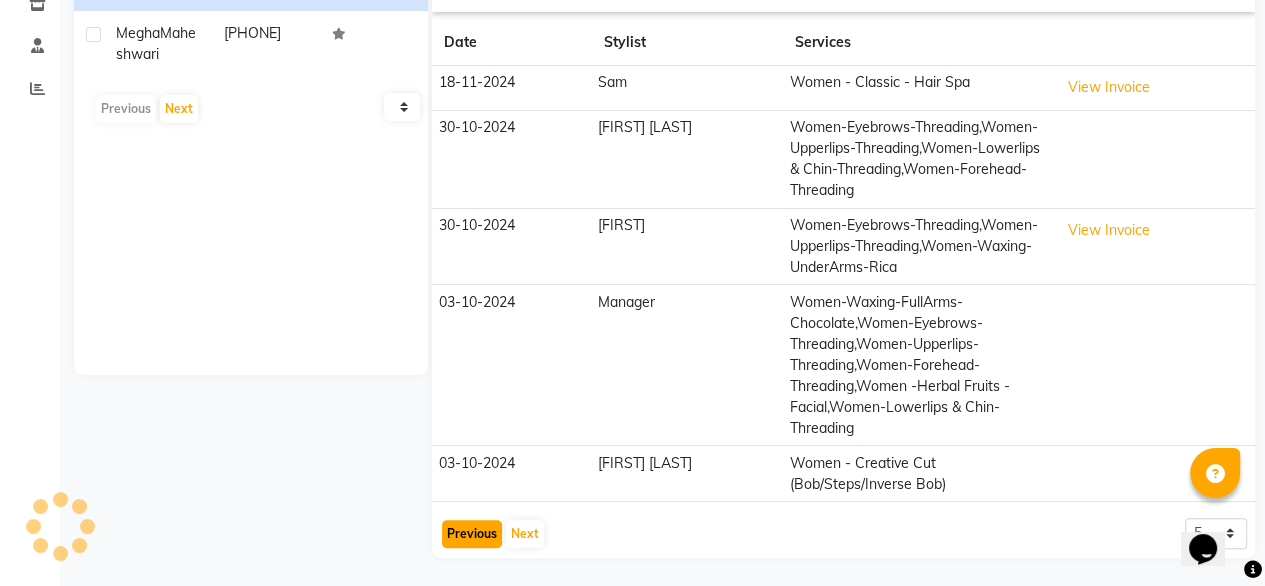 scroll, scrollTop: 249, scrollLeft: 0, axis: vertical 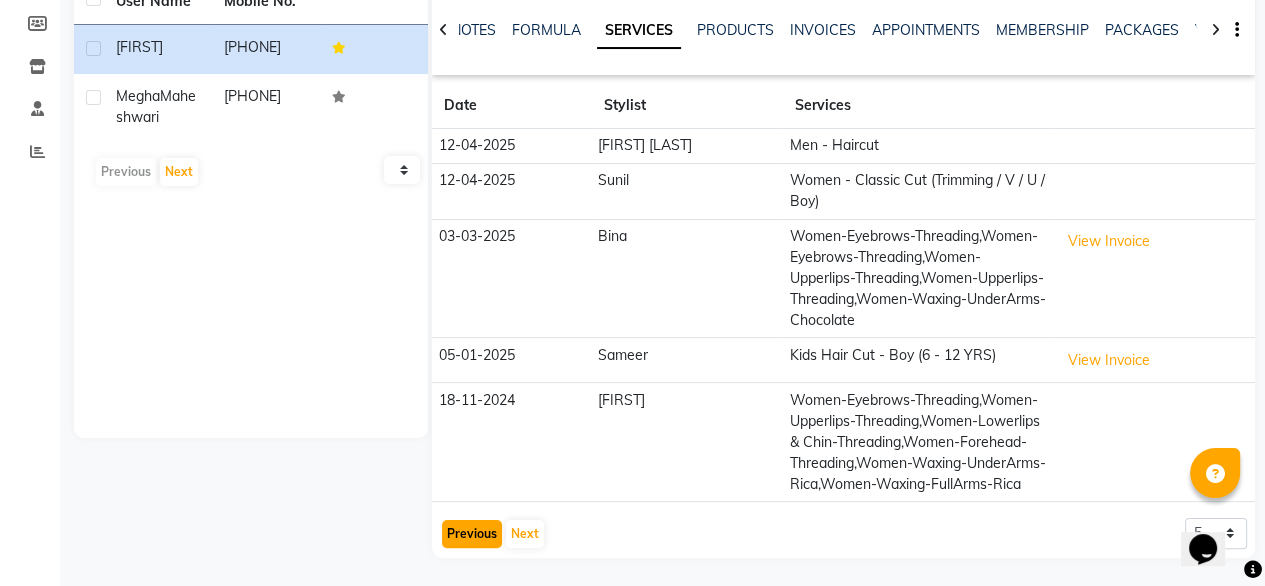 click on "Previous" 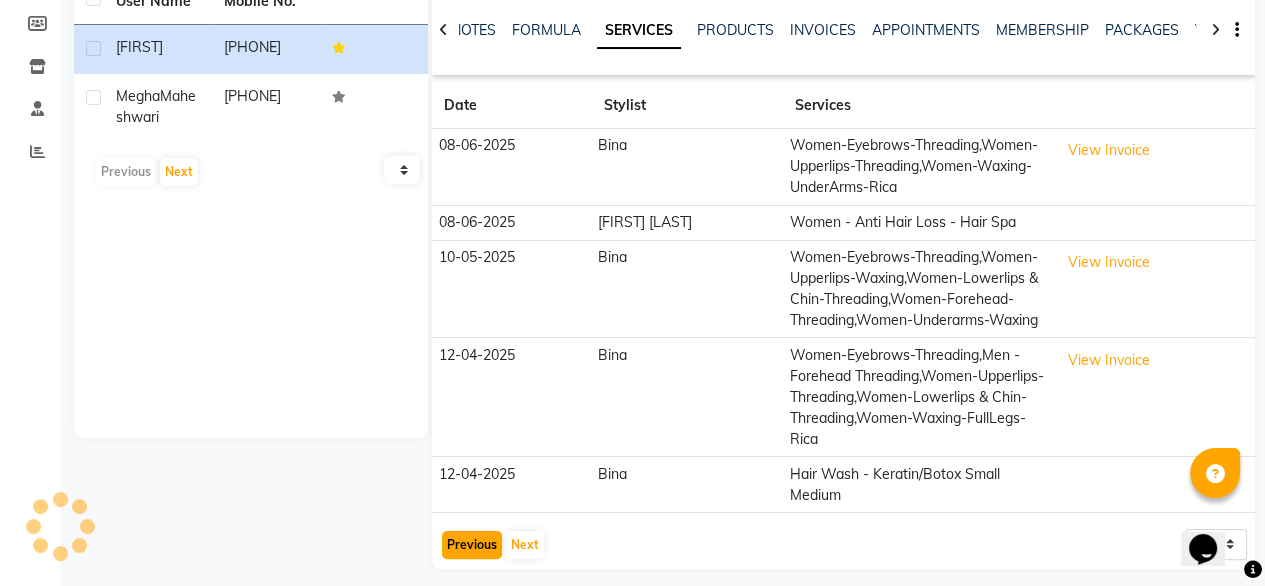 scroll, scrollTop: 240, scrollLeft: 0, axis: vertical 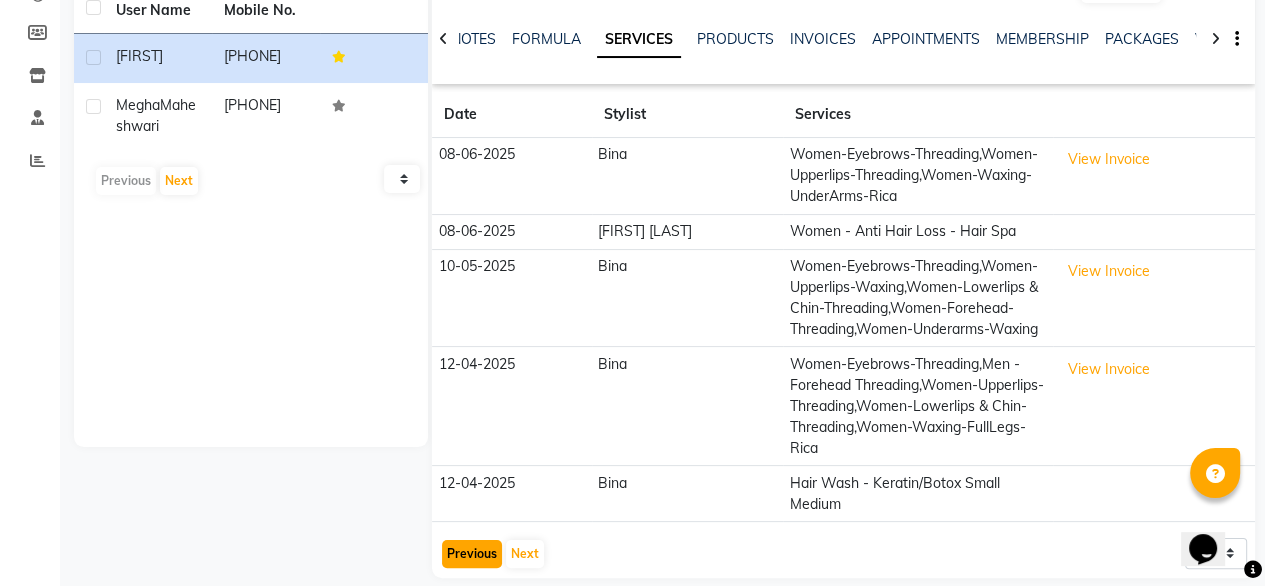 click on "Previous" 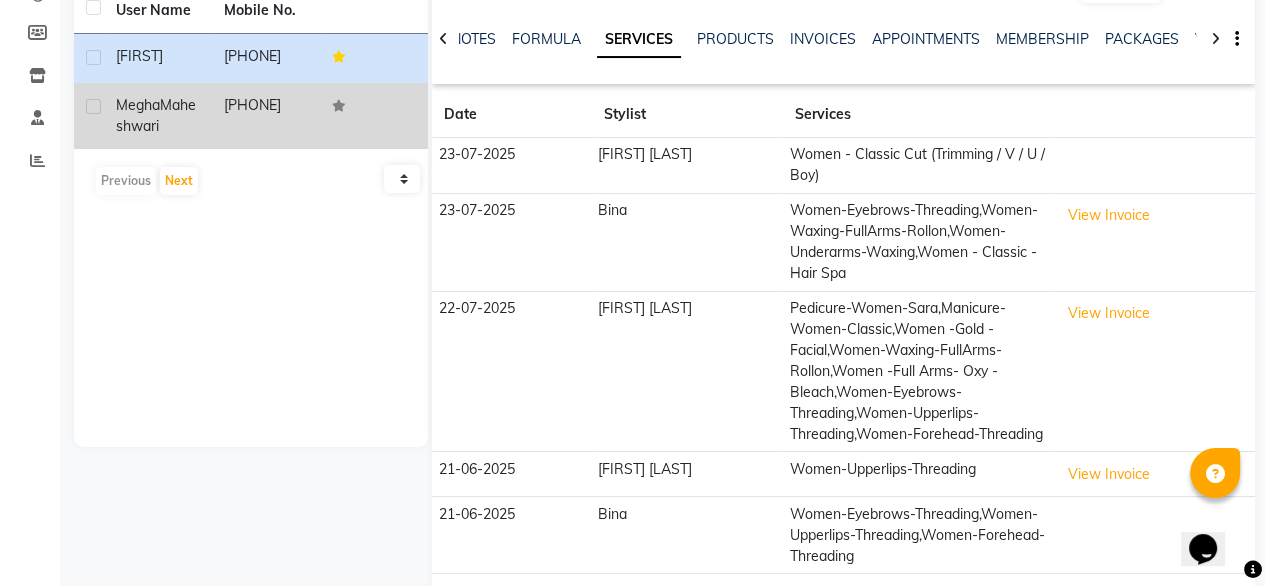 click on "[FIRST] [LAST]" 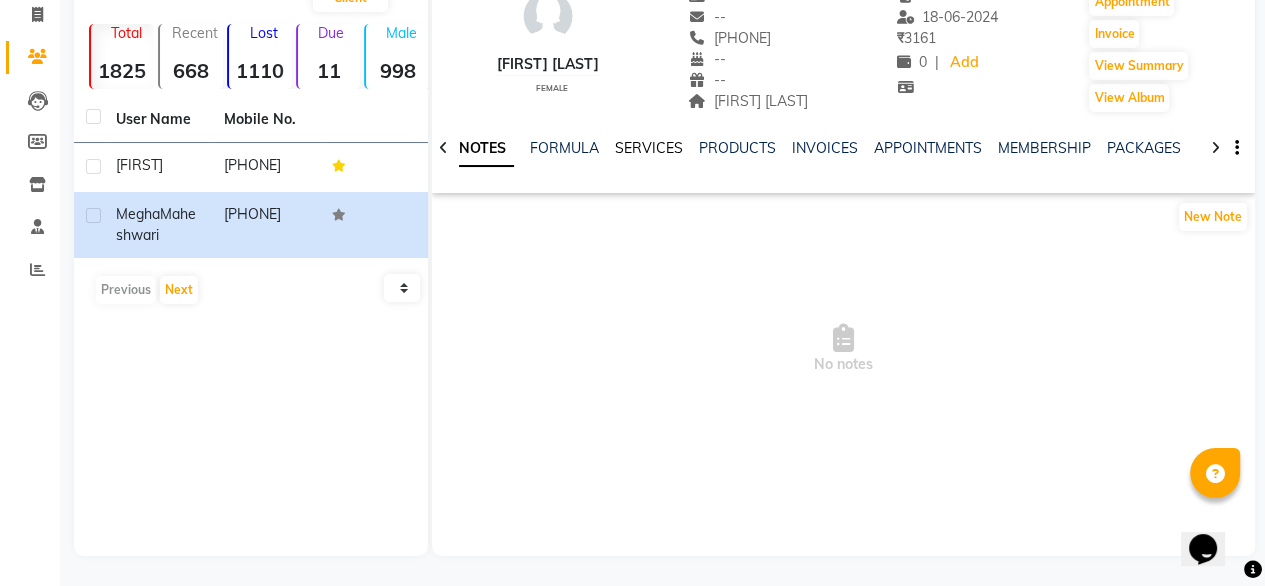 click on "SERVICES" 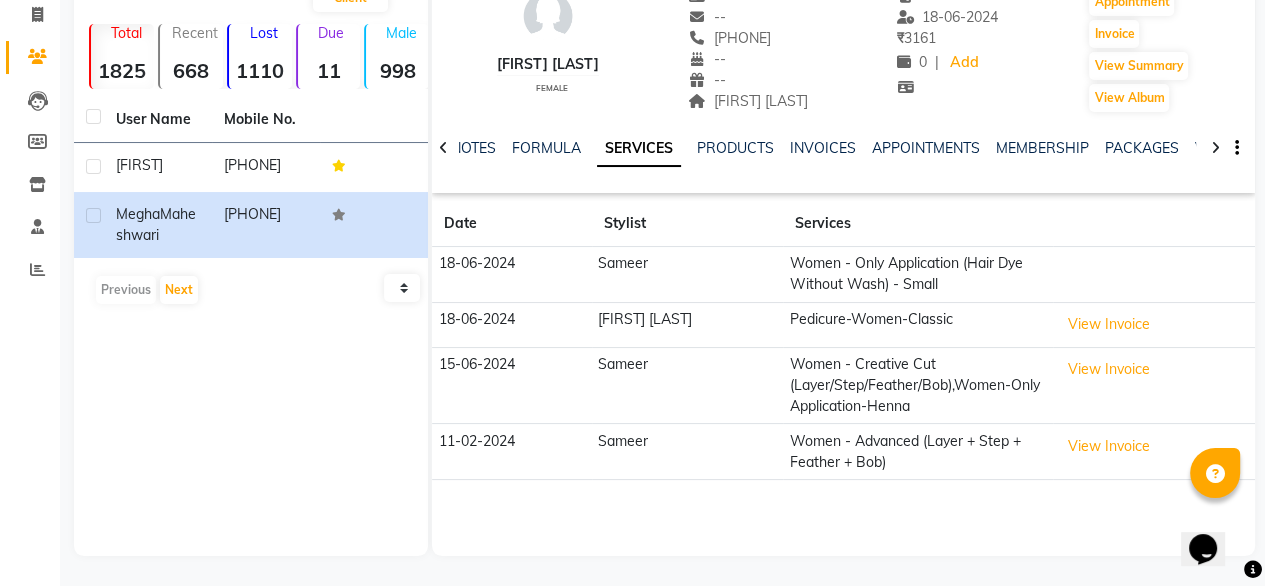 scroll, scrollTop: 0, scrollLeft: 0, axis: both 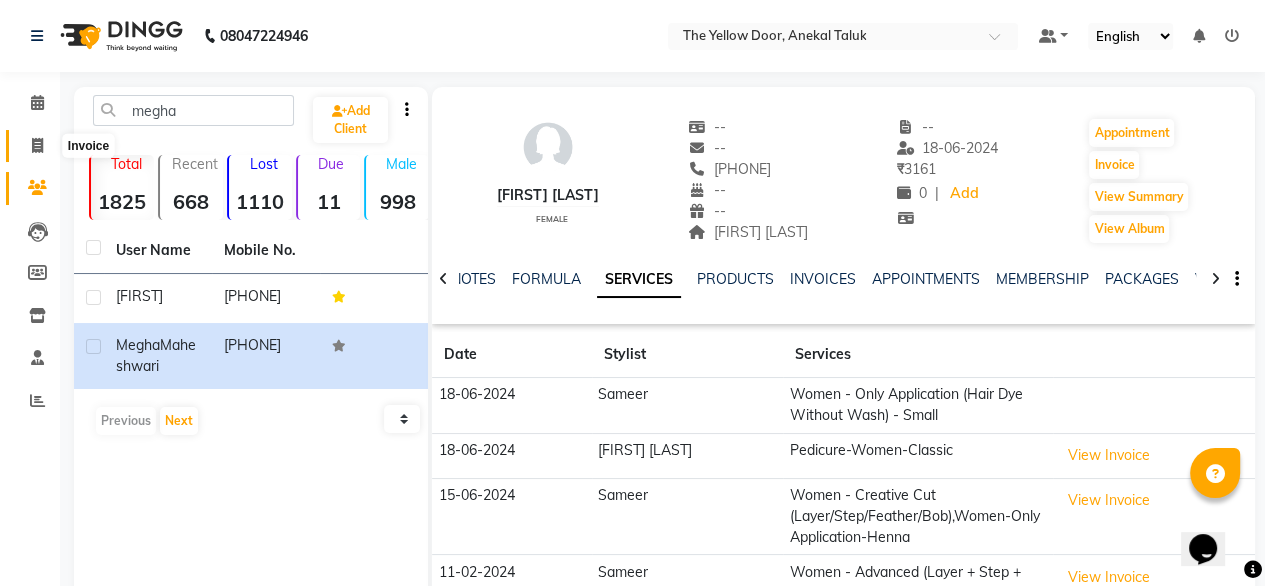 click 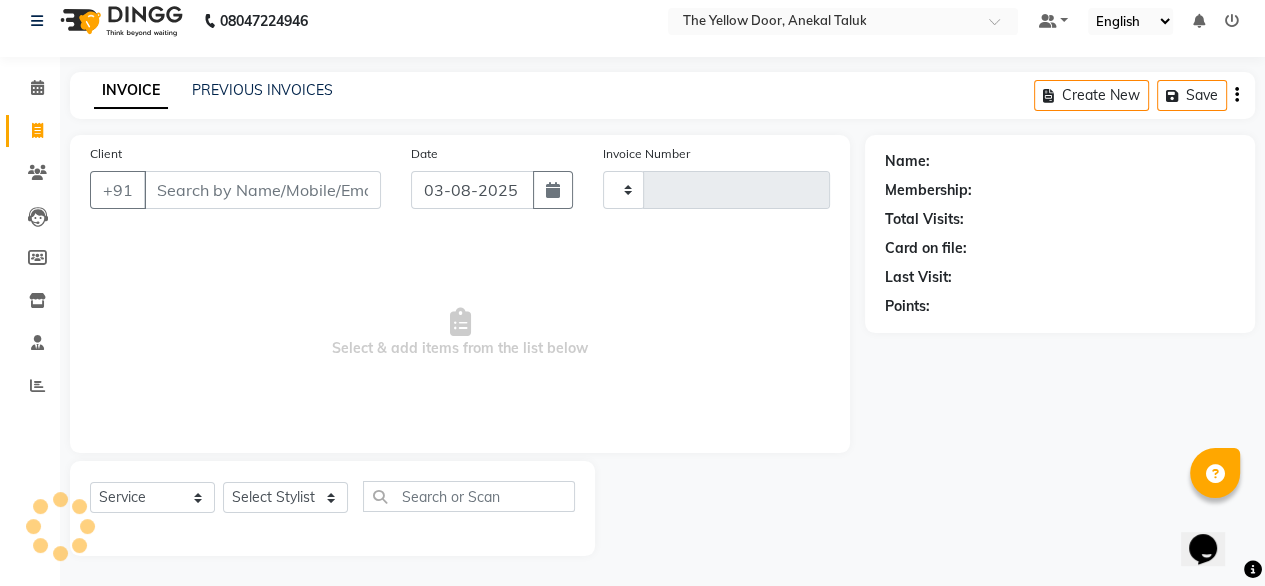 type on "01987" 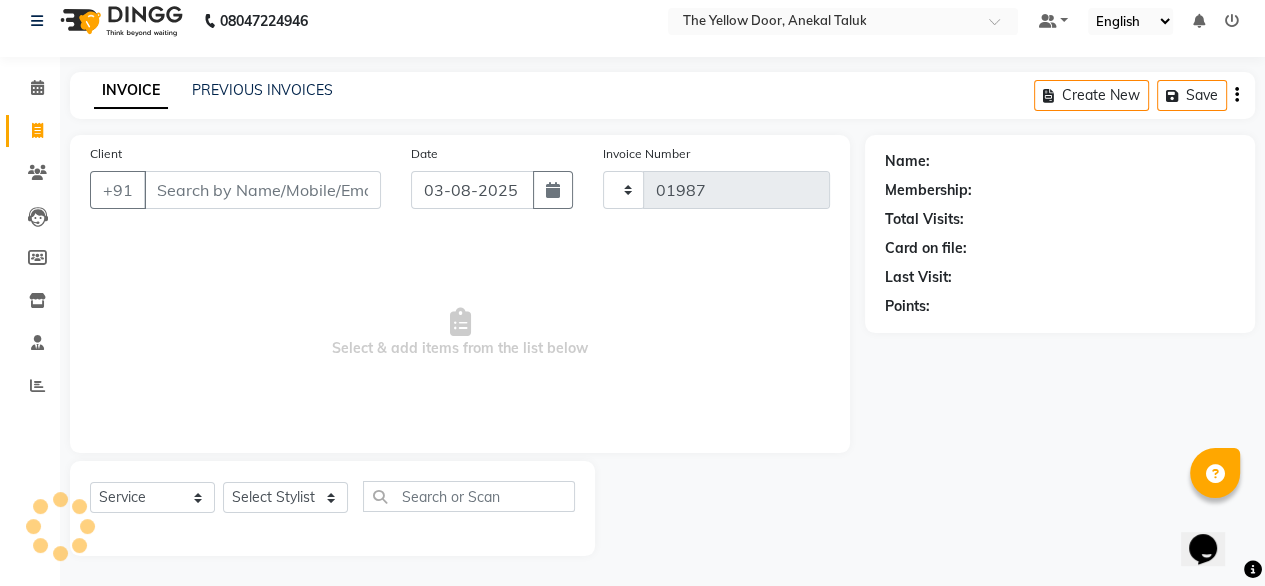 select on "5650" 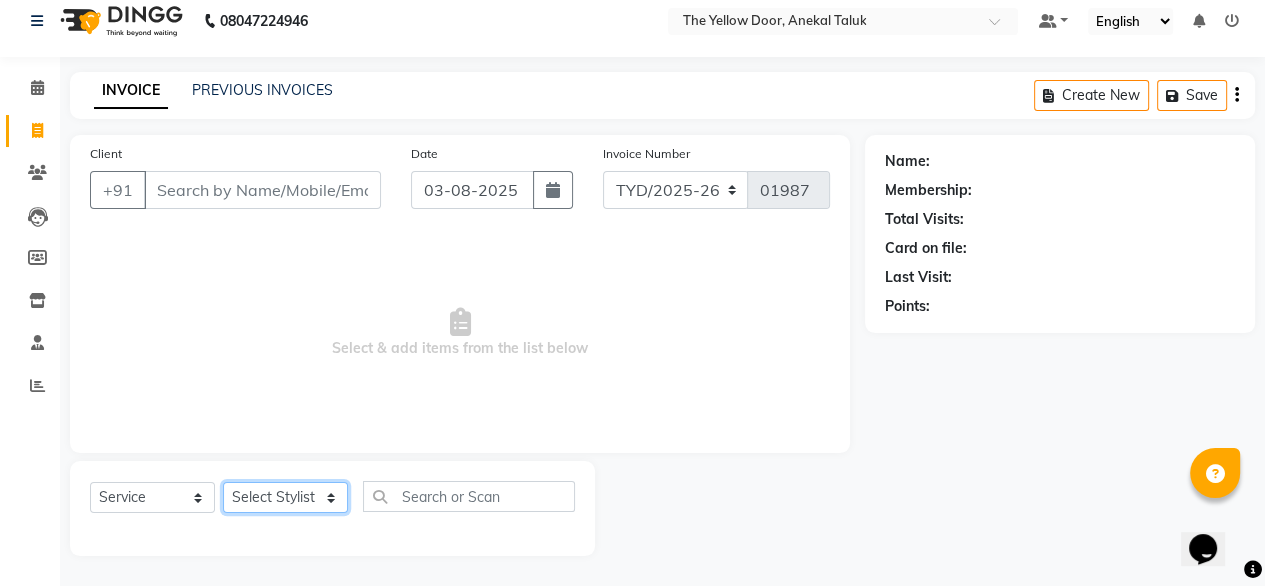 click on "Select Stylist Amit Roy Bina Deena Jena Housekeeping Manager Sajiya Shefi Shanoor Shri" 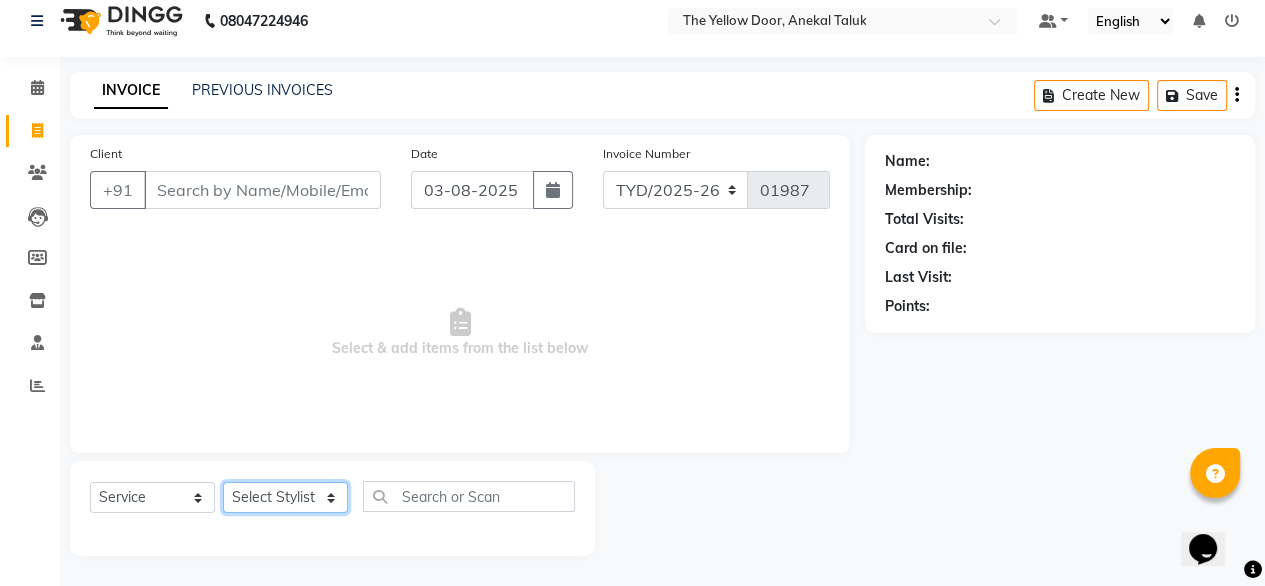 select on "67915" 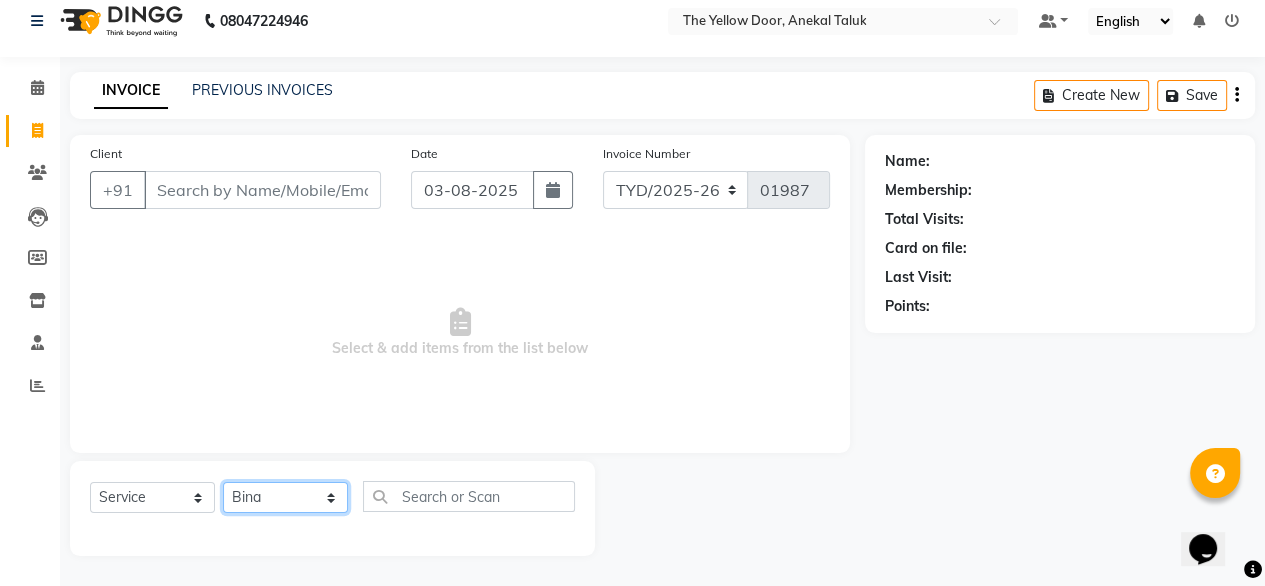 click on "Select Stylist Amit Roy Bina Deena Jena Housekeeping Manager Sajiya Shefi Shanoor Shri" 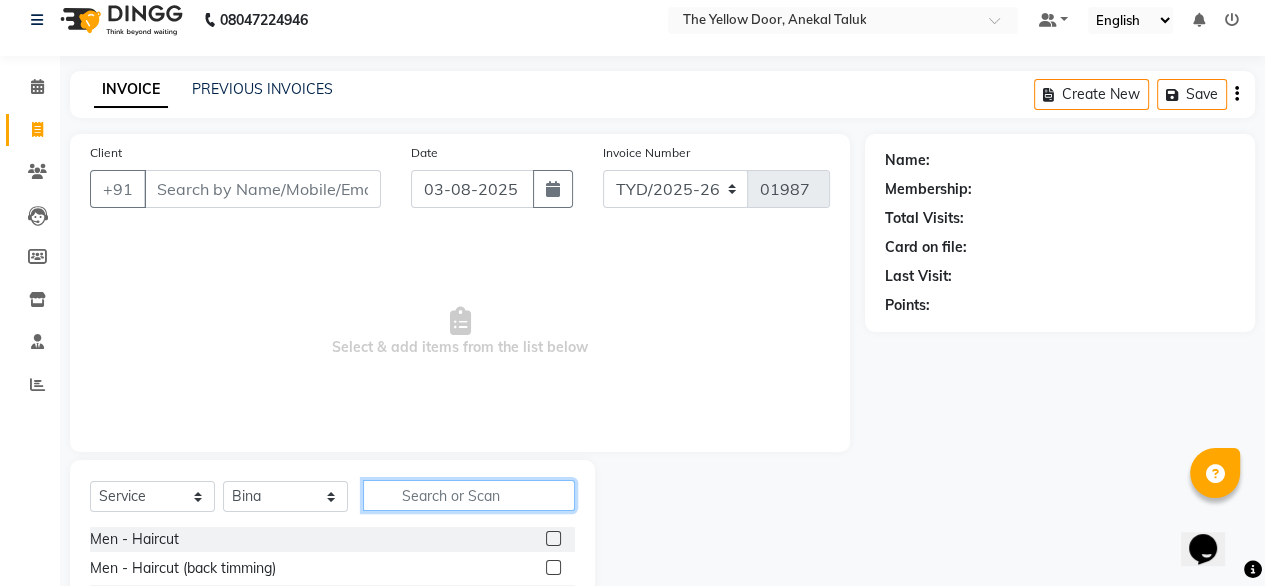click 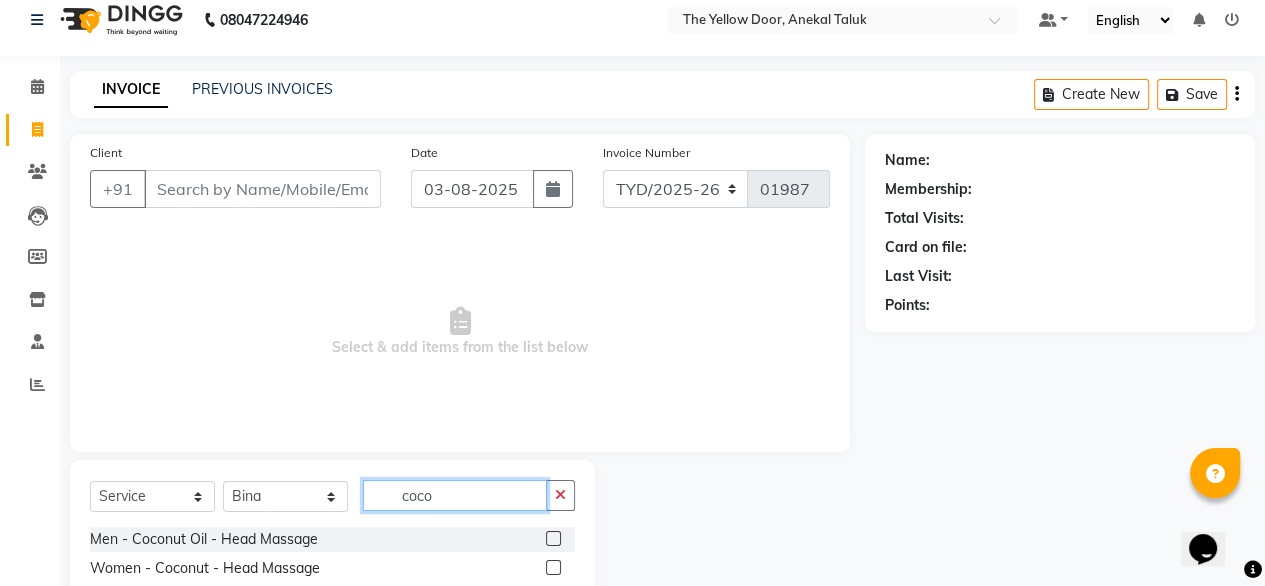 type on "coco" 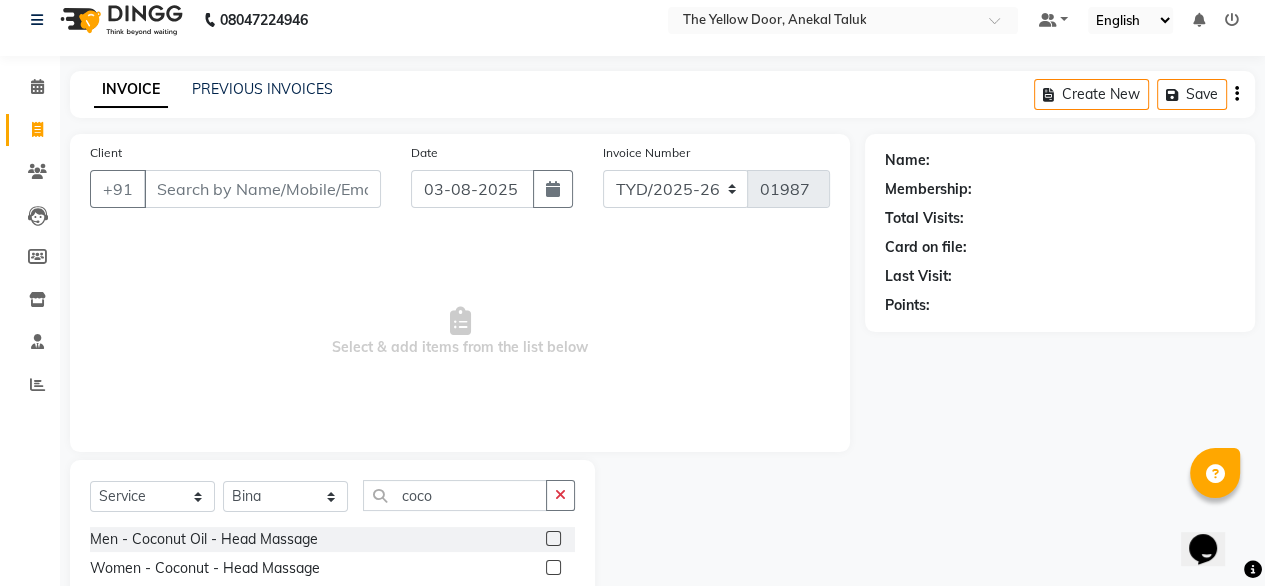 click 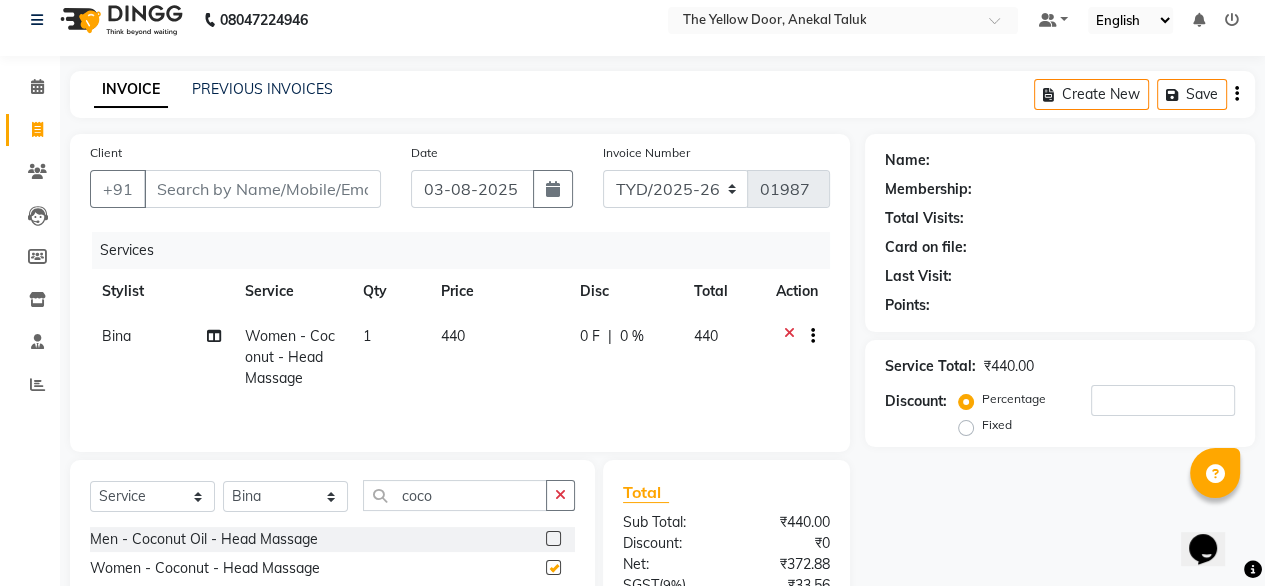 checkbox on "false" 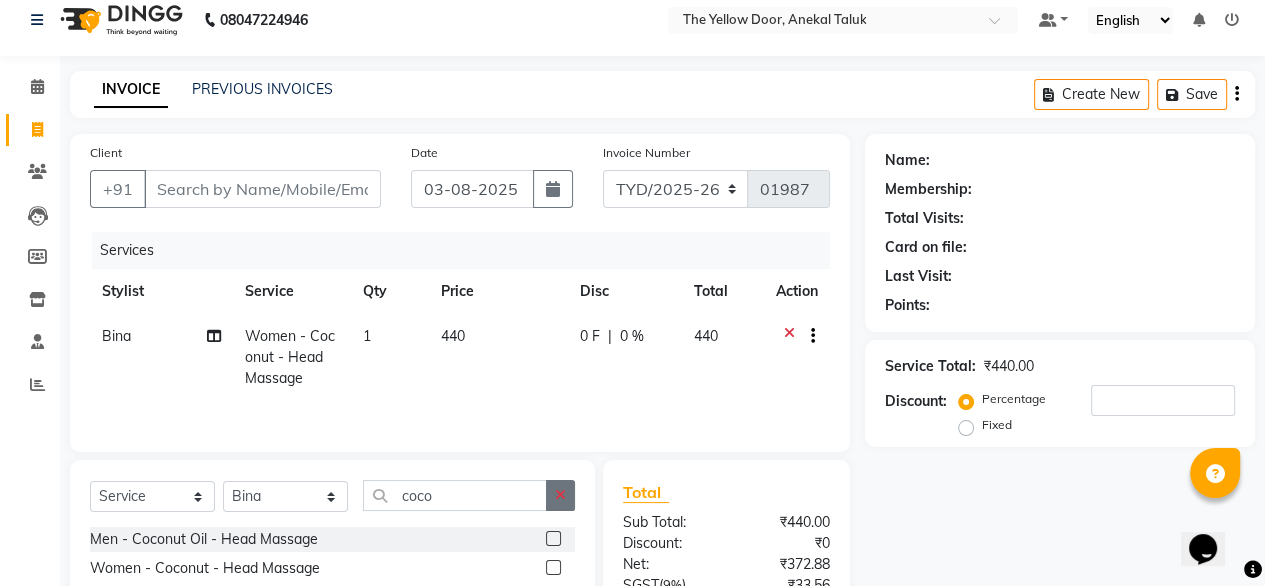 click 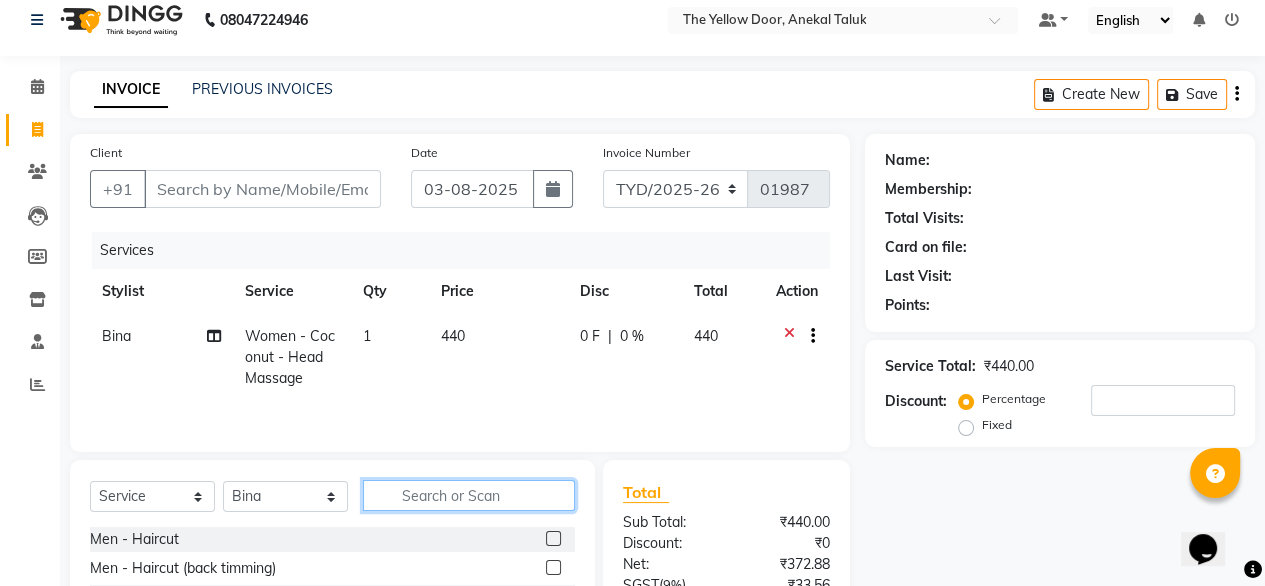 click 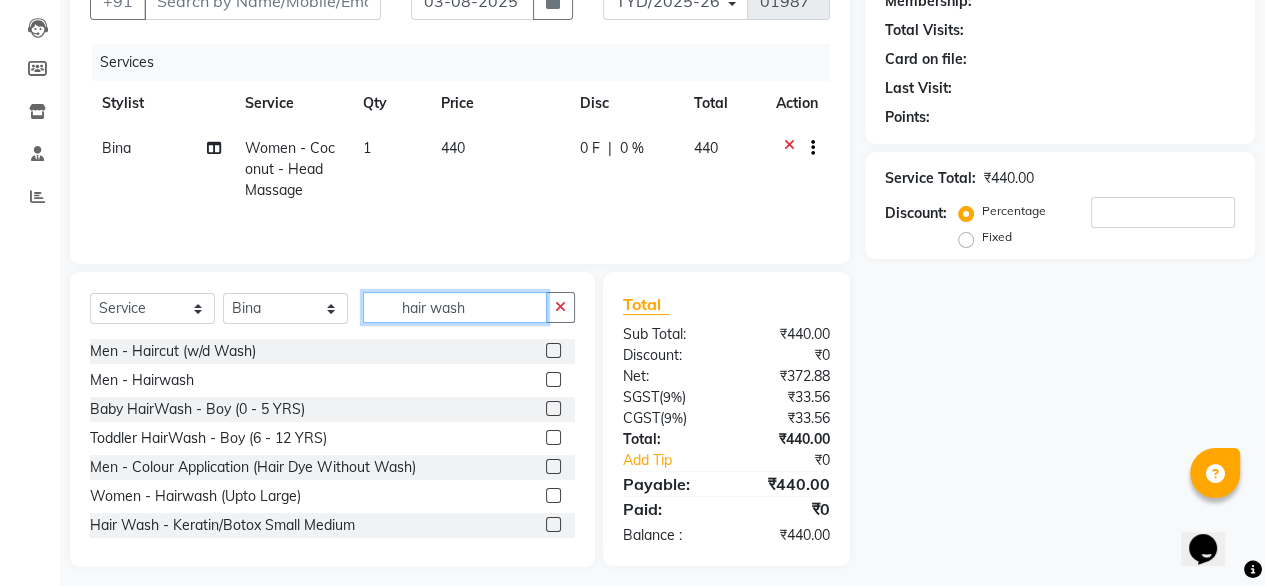 scroll, scrollTop: 216, scrollLeft: 0, axis: vertical 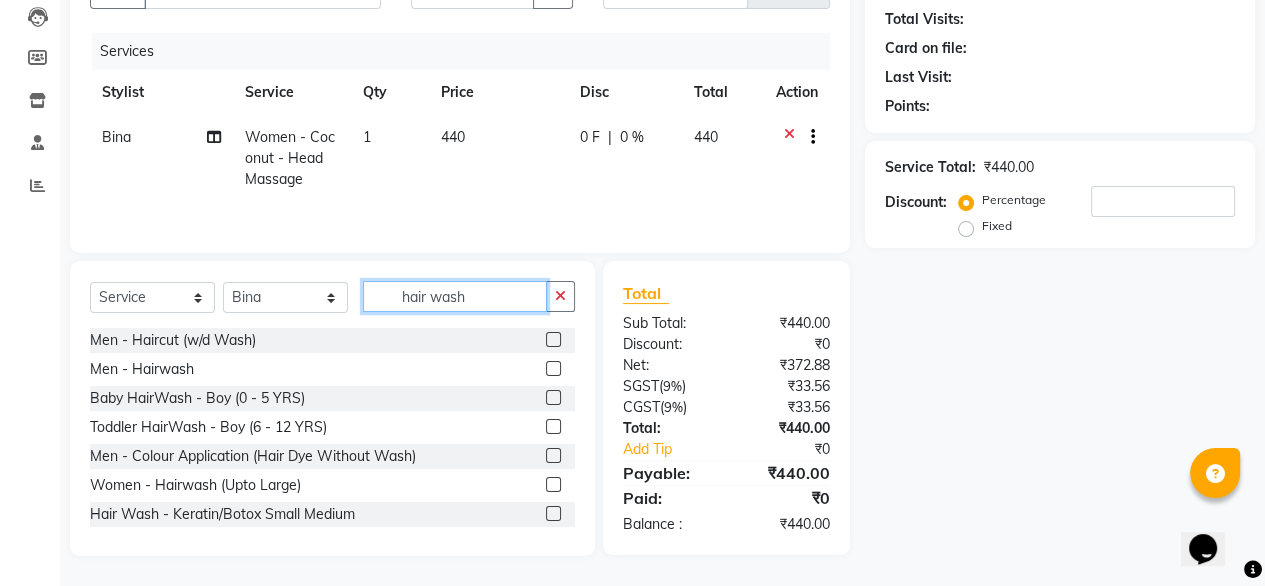 type on "hair wash" 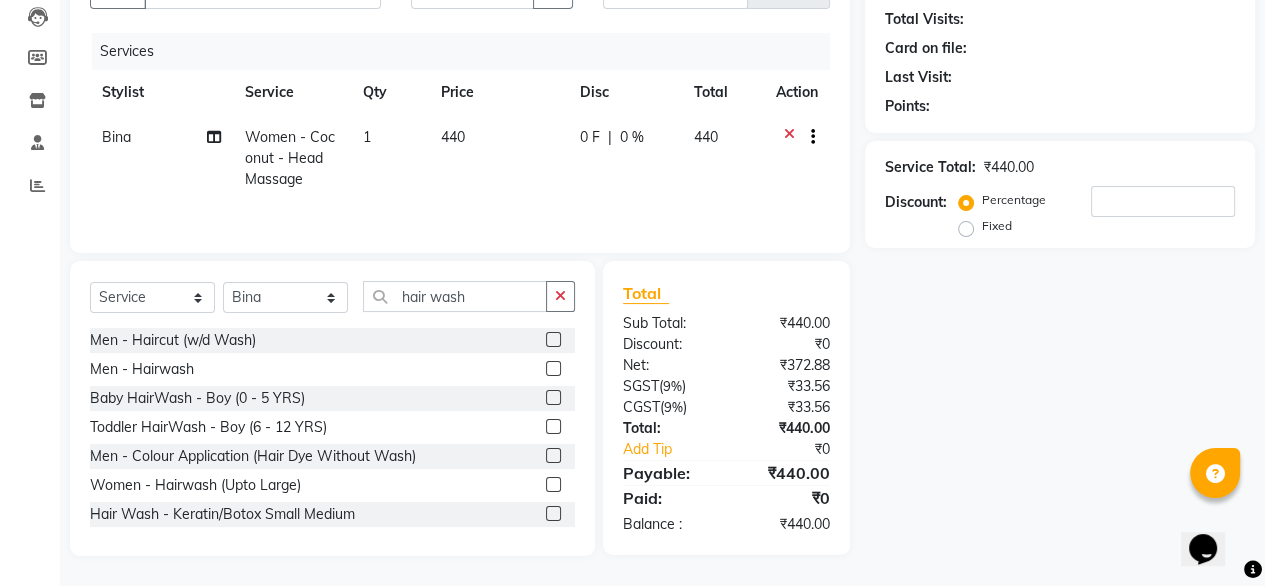 click 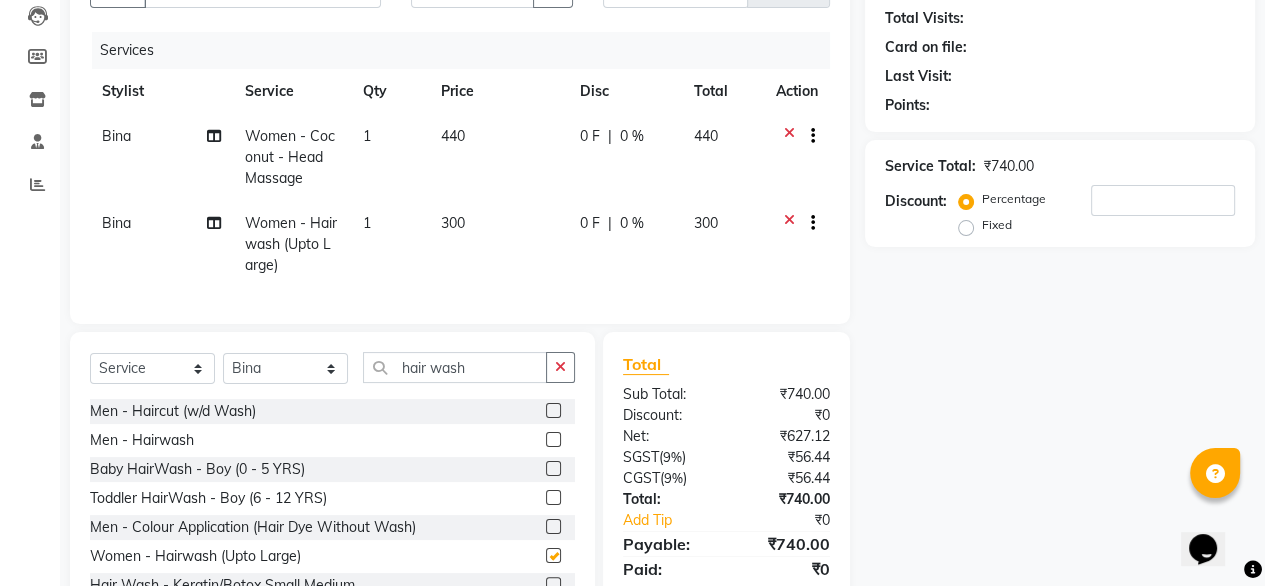 checkbox on "false" 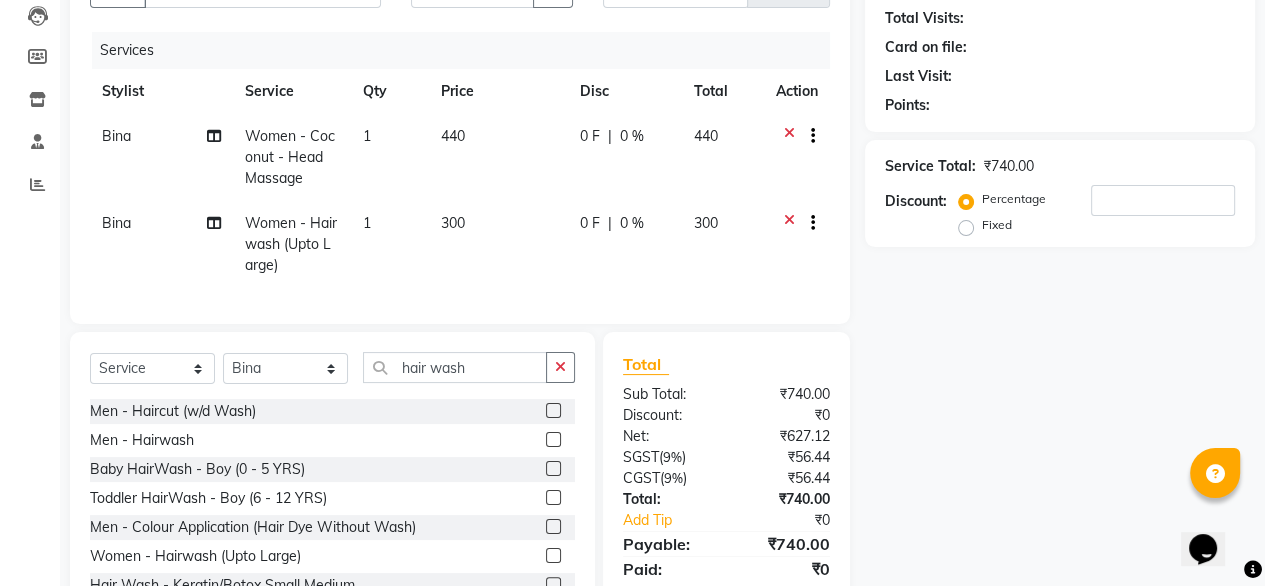 scroll, scrollTop: 0, scrollLeft: 0, axis: both 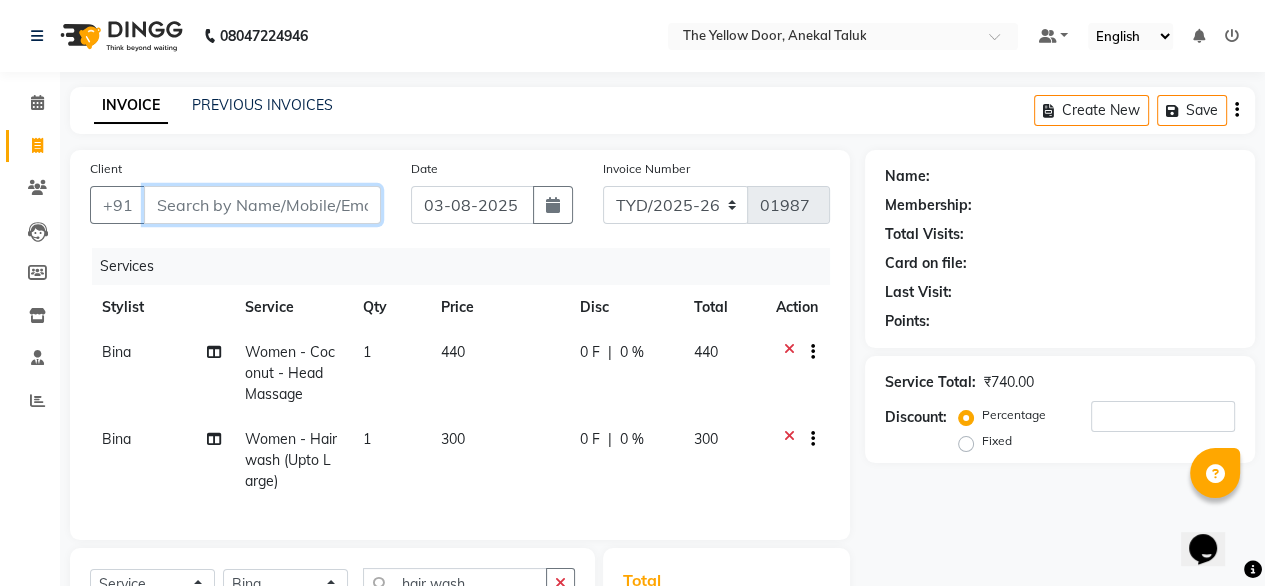 click on "Client" at bounding box center [262, 205] 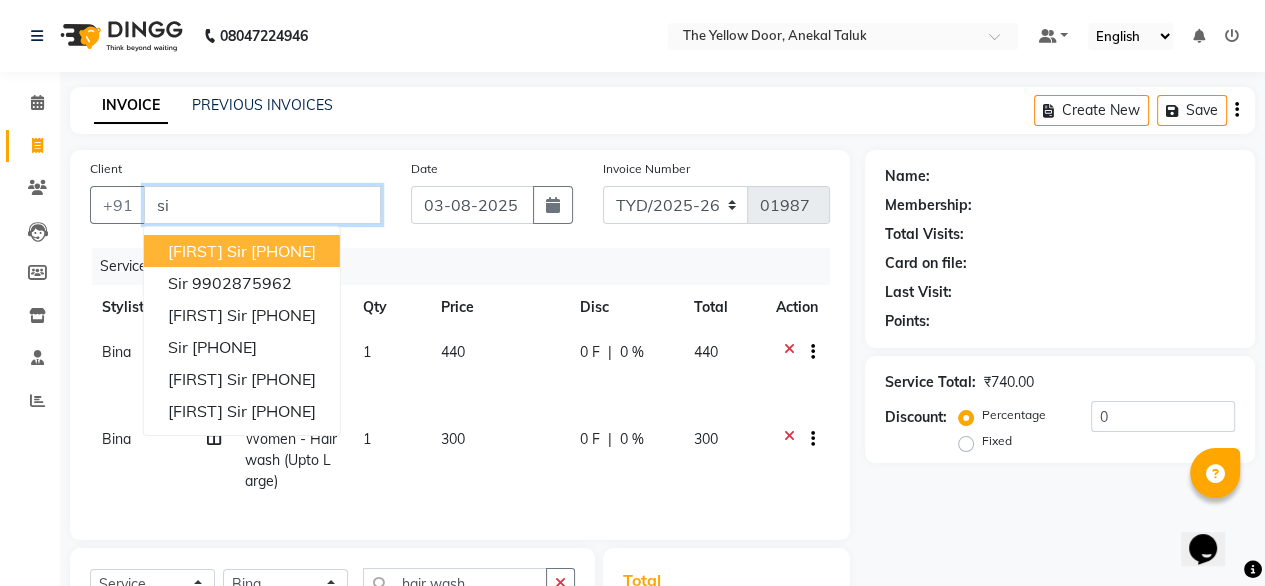 type on "s" 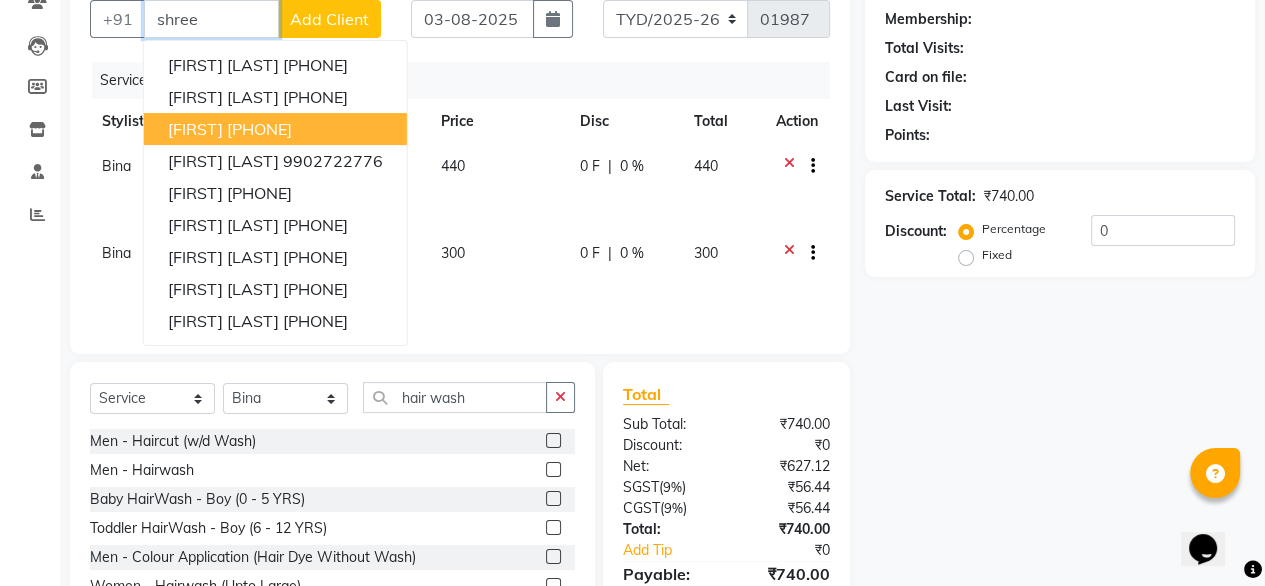 scroll, scrollTop: 0, scrollLeft: 0, axis: both 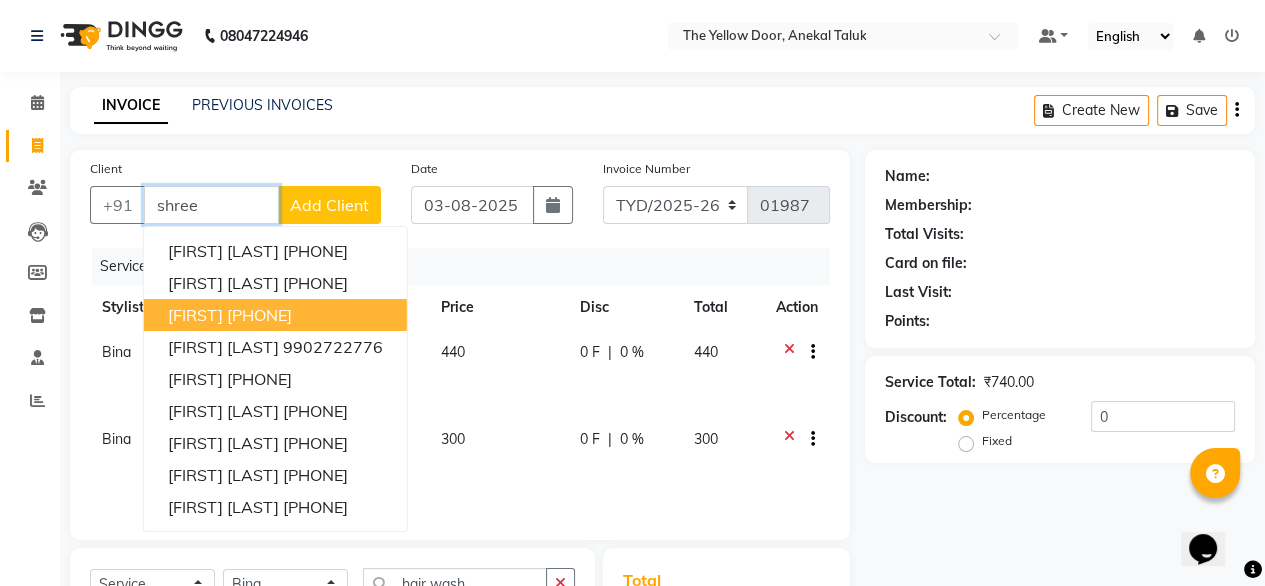 click on "shree" at bounding box center [211, 205] 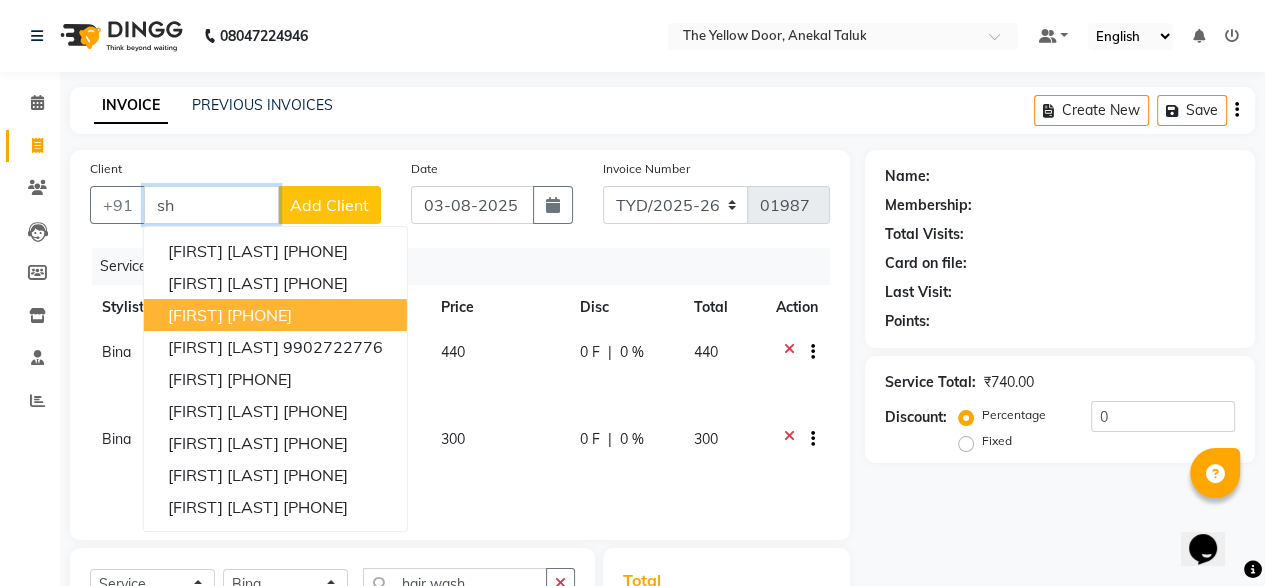 type on "s" 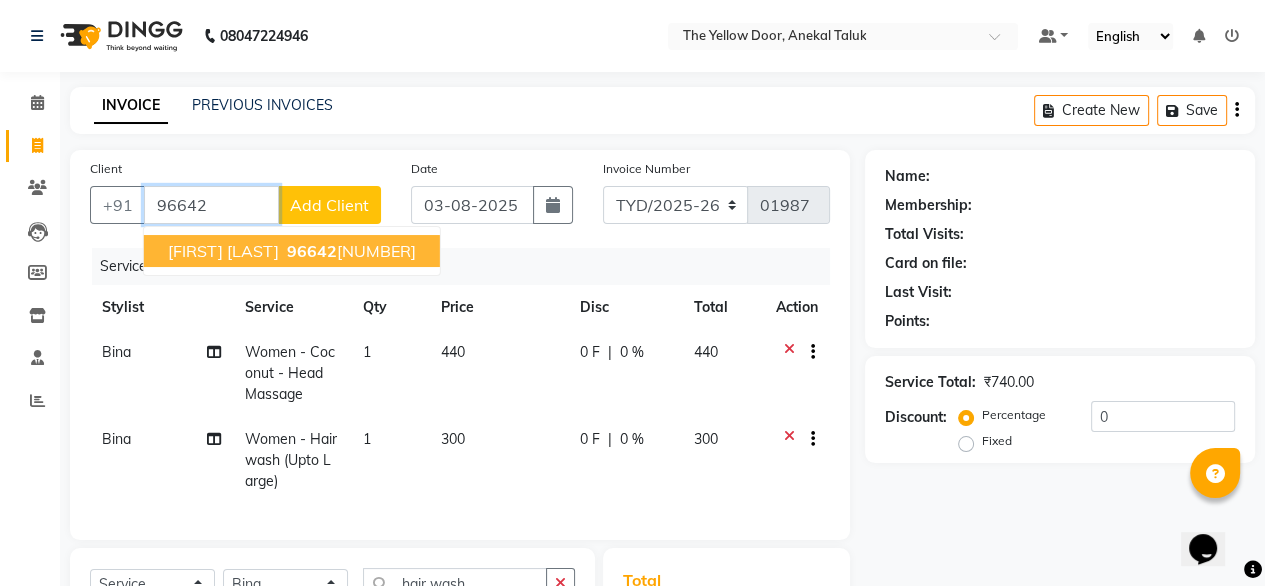 click on "[FIRST] [LAST]" at bounding box center (223, 251) 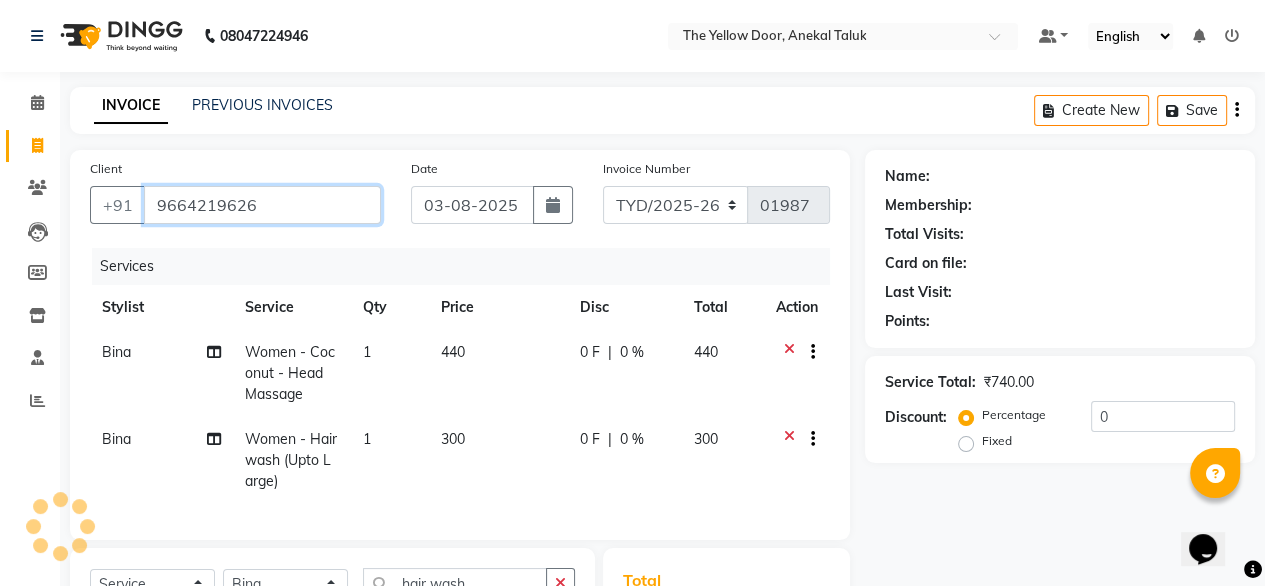 type on "9664219626" 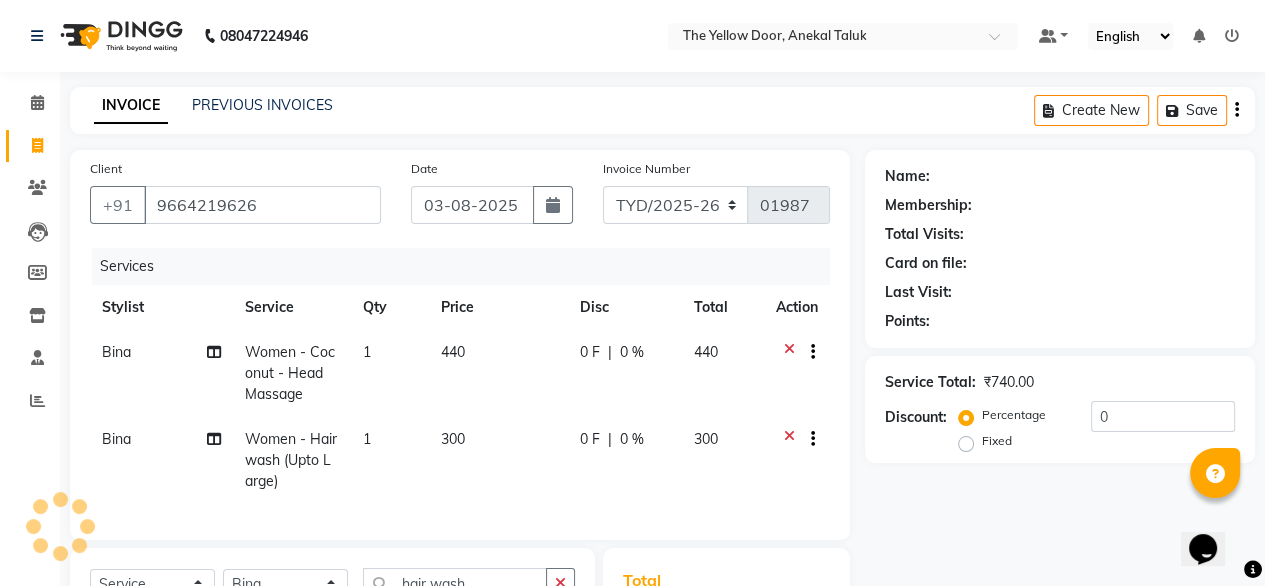 select on "1: Object" 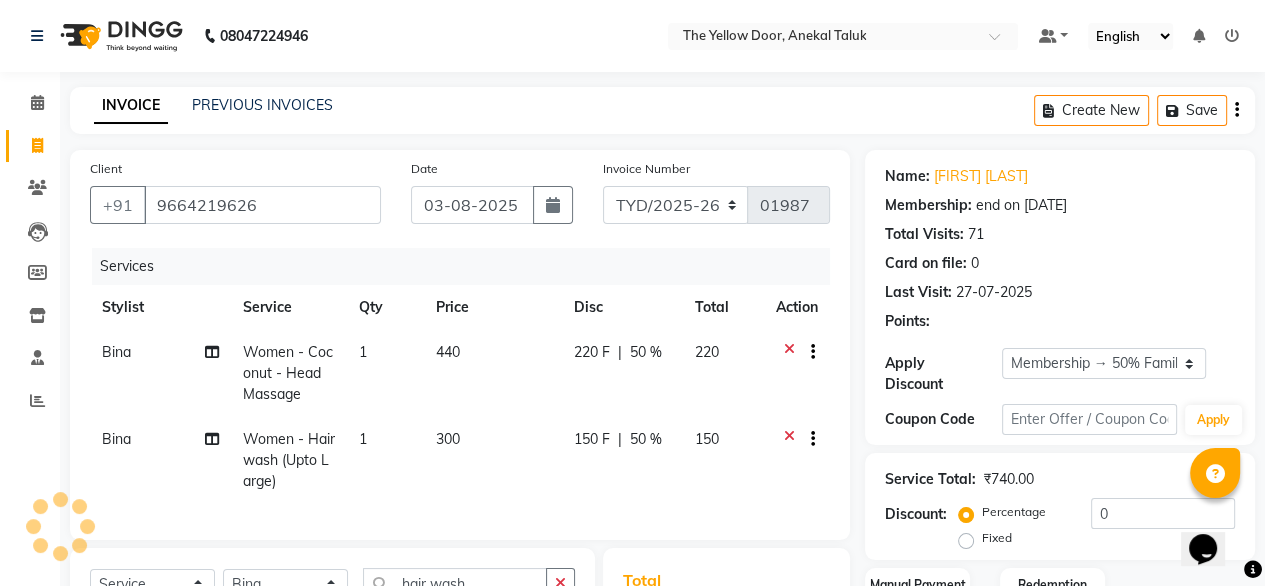 type on "50" 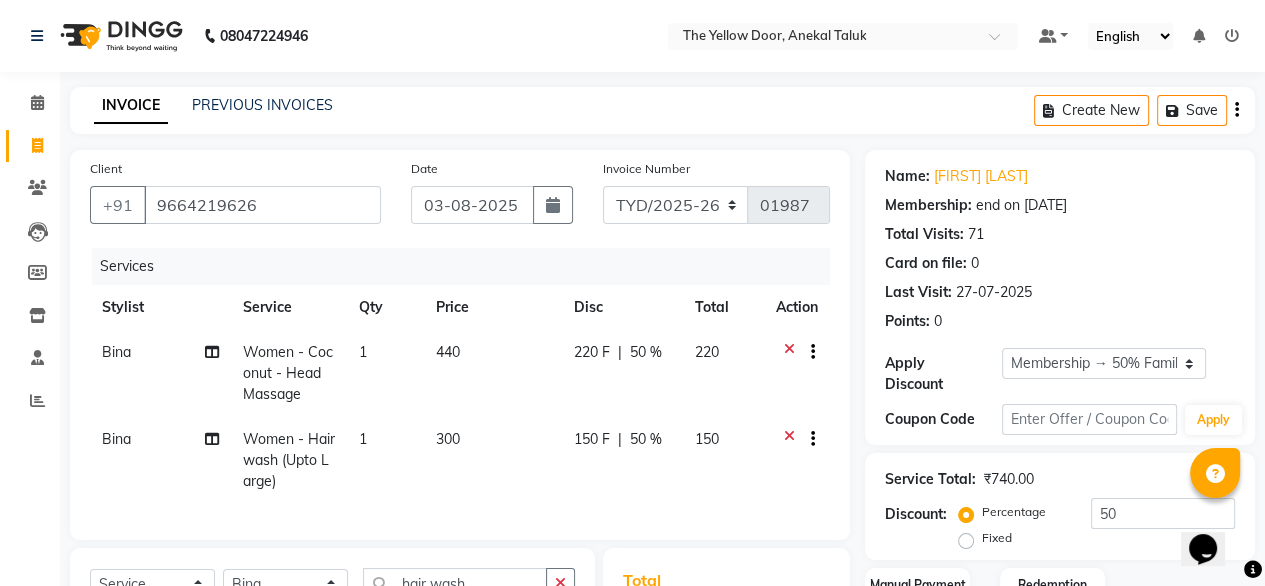 scroll, scrollTop: 303, scrollLeft: 0, axis: vertical 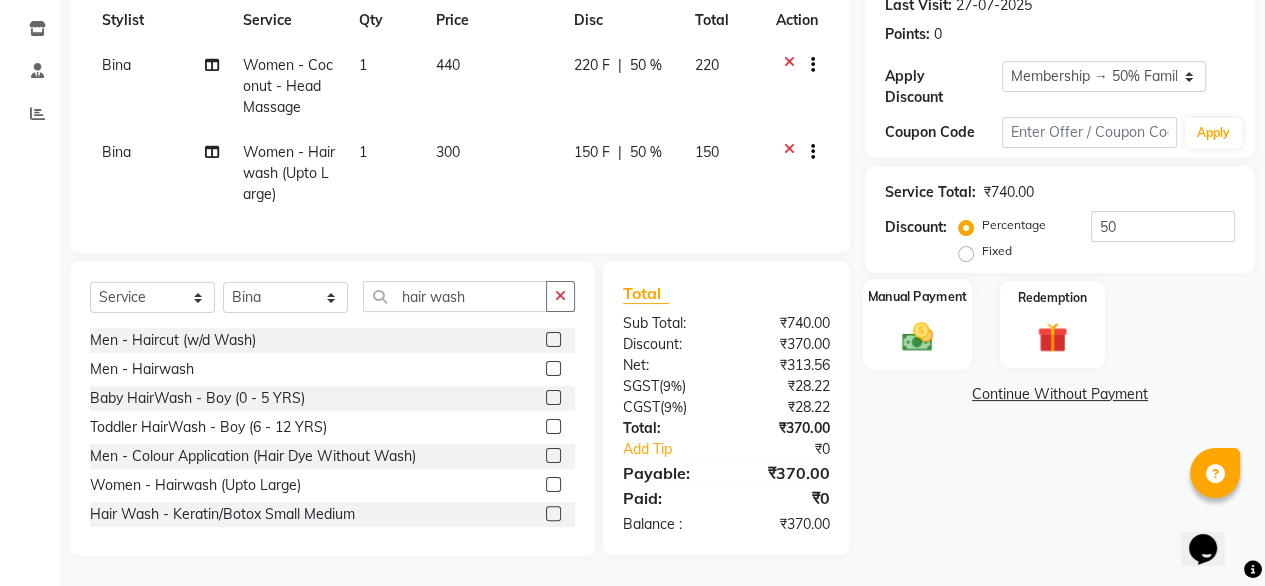 click 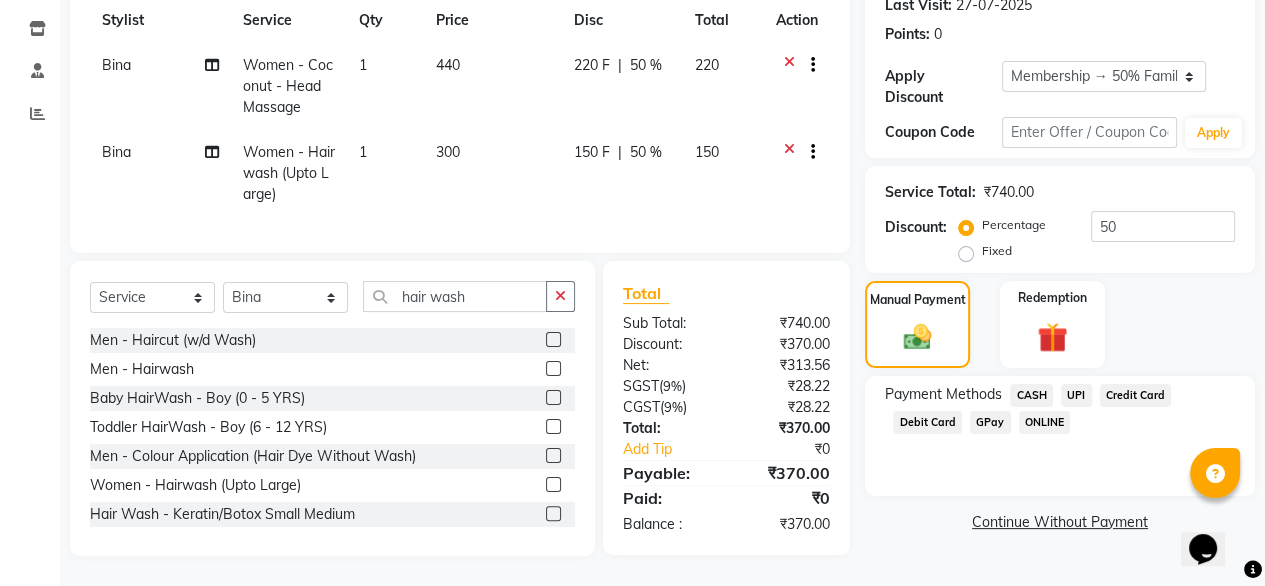 click on "Continue Without Payment" 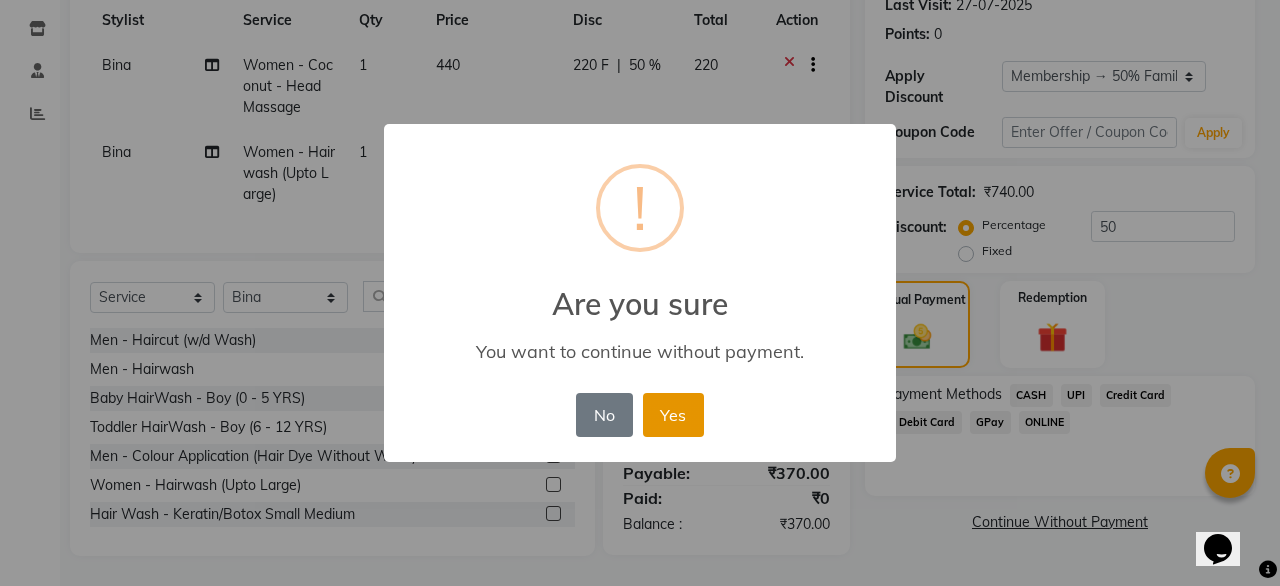 click on "Yes" at bounding box center (673, 415) 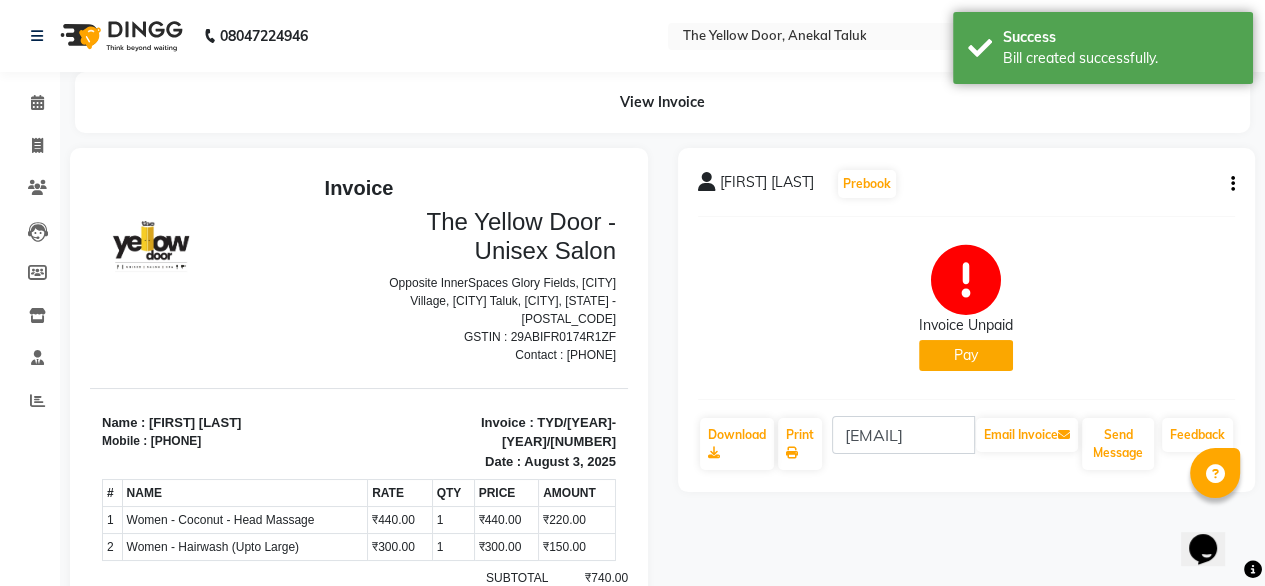 scroll, scrollTop: 0, scrollLeft: 0, axis: both 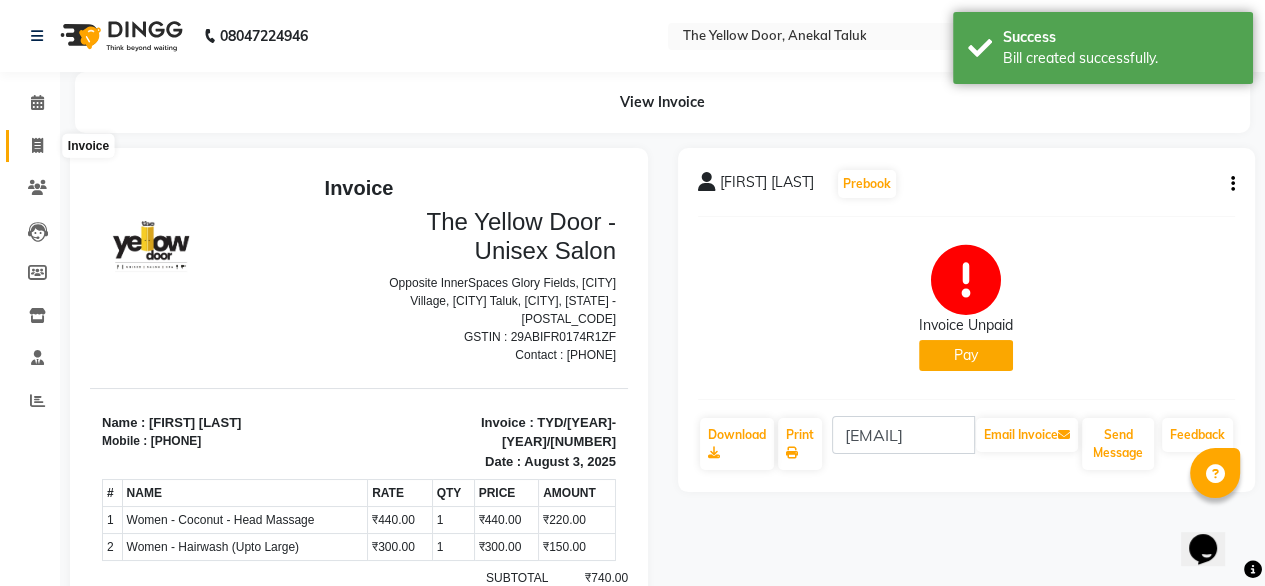 click 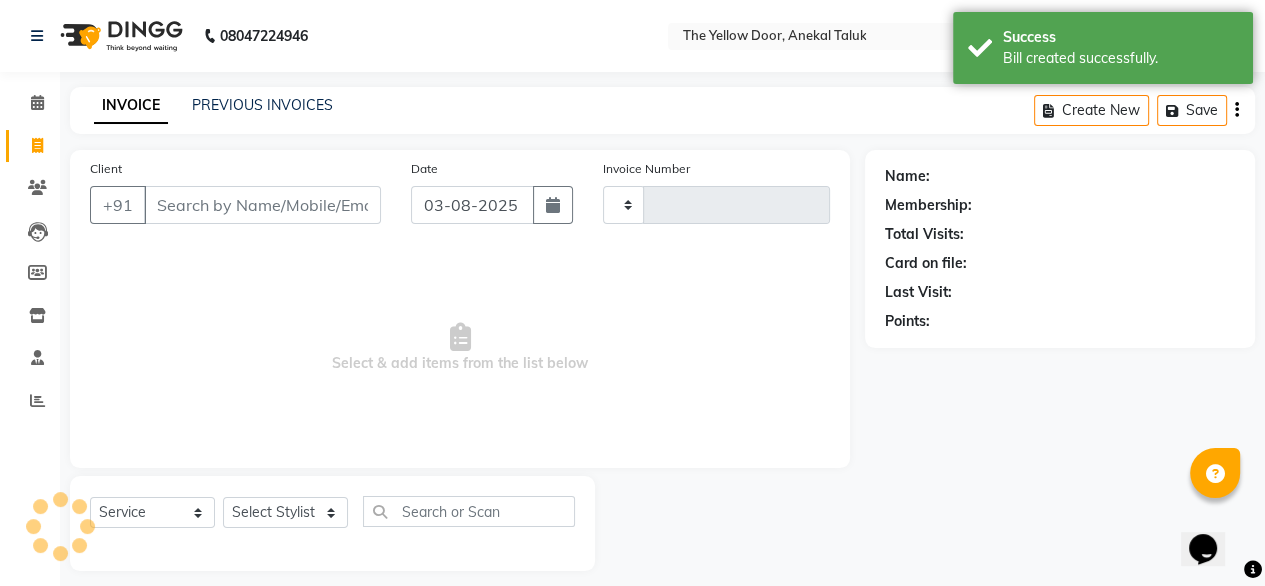 scroll, scrollTop: 16, scrollLeft: 0, axis: vertical 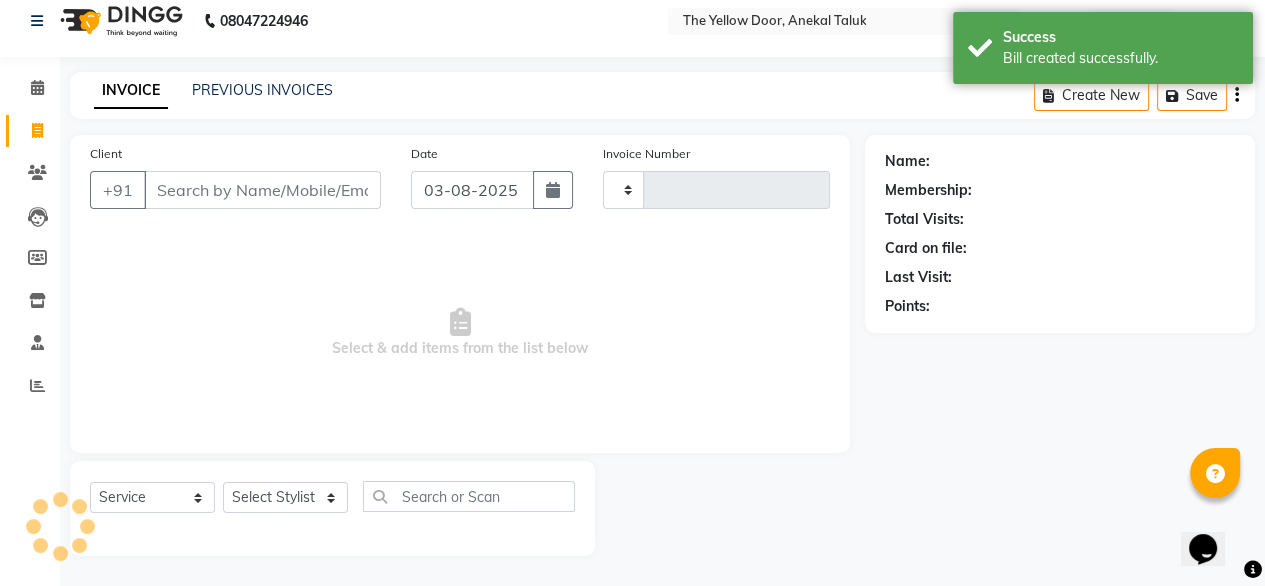 type on "[NUMBER]" 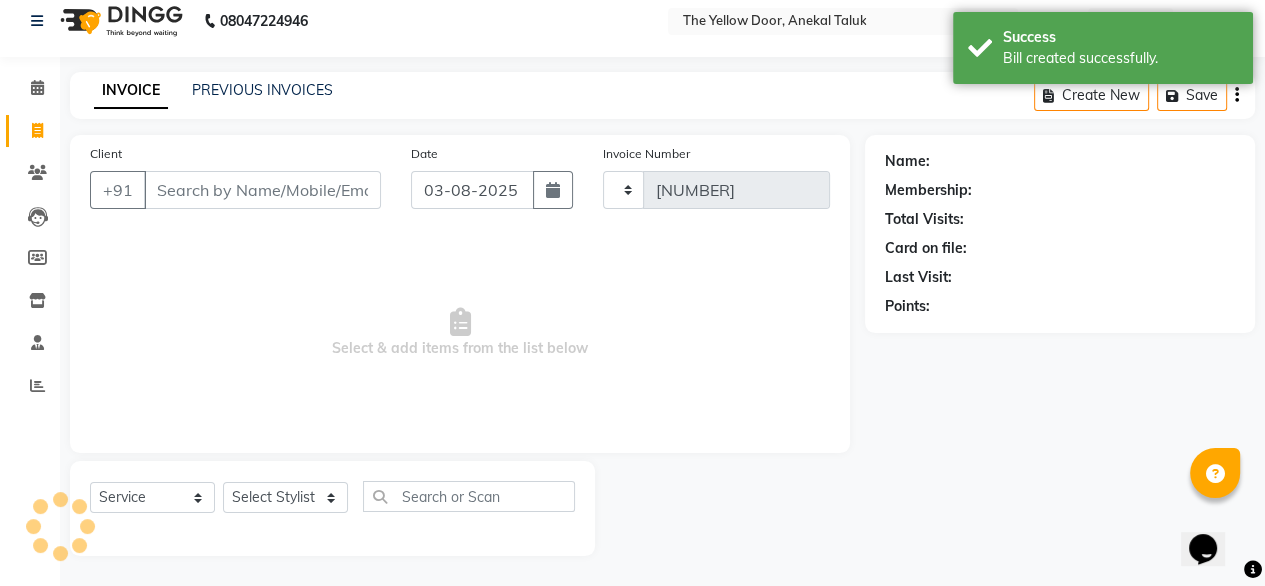 select on "5650" 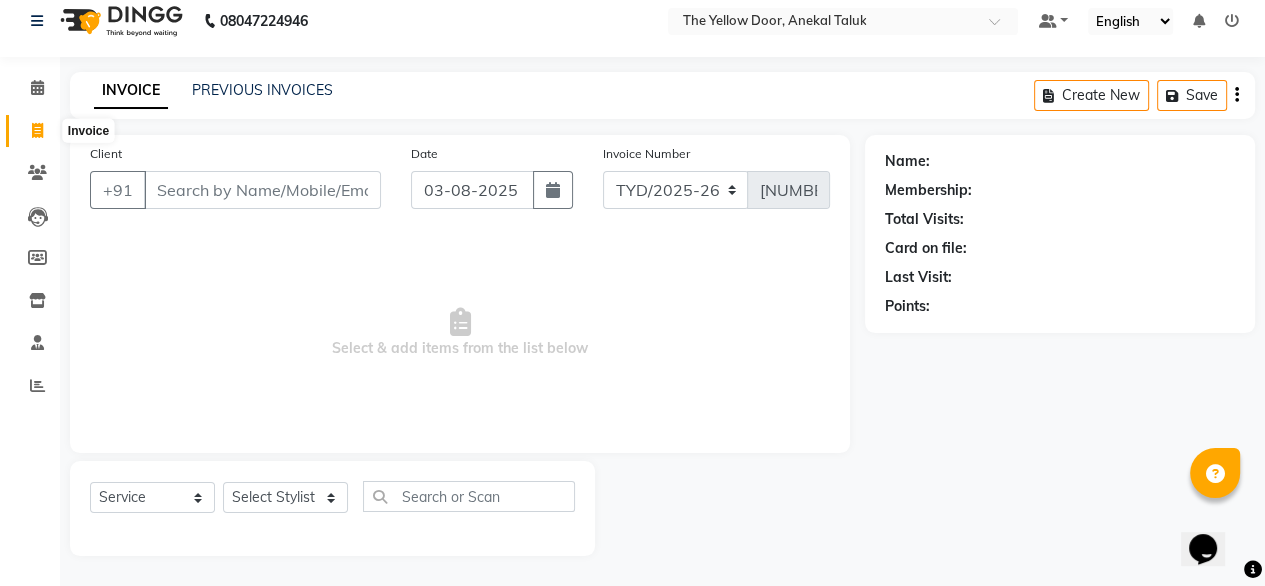 click 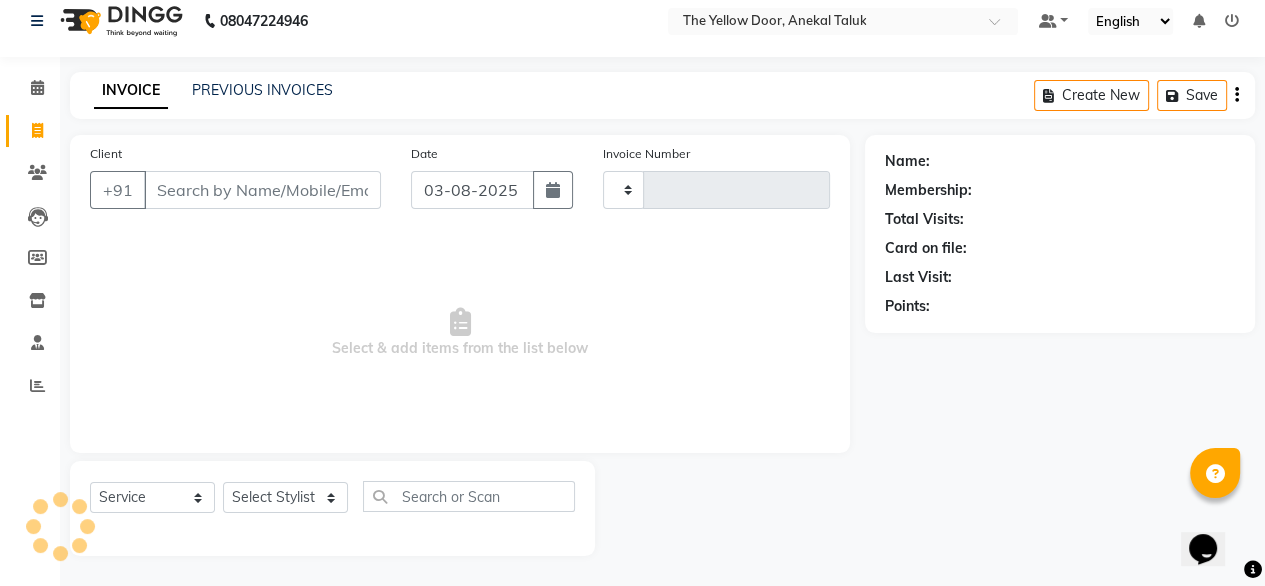type on "[NUMBER]" 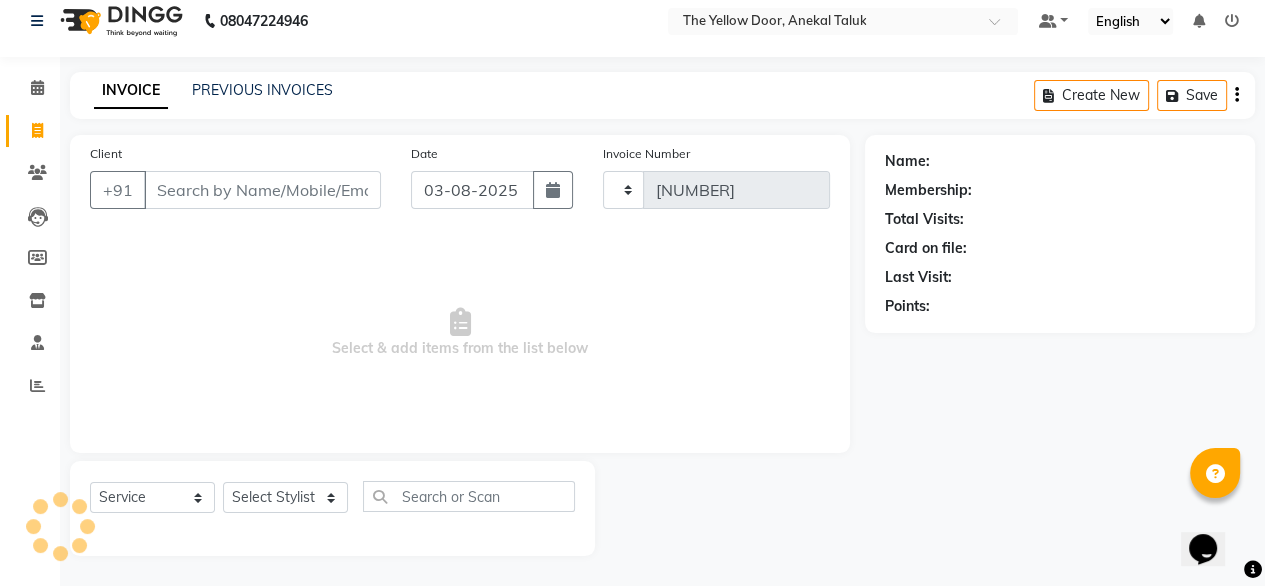select on "5650" 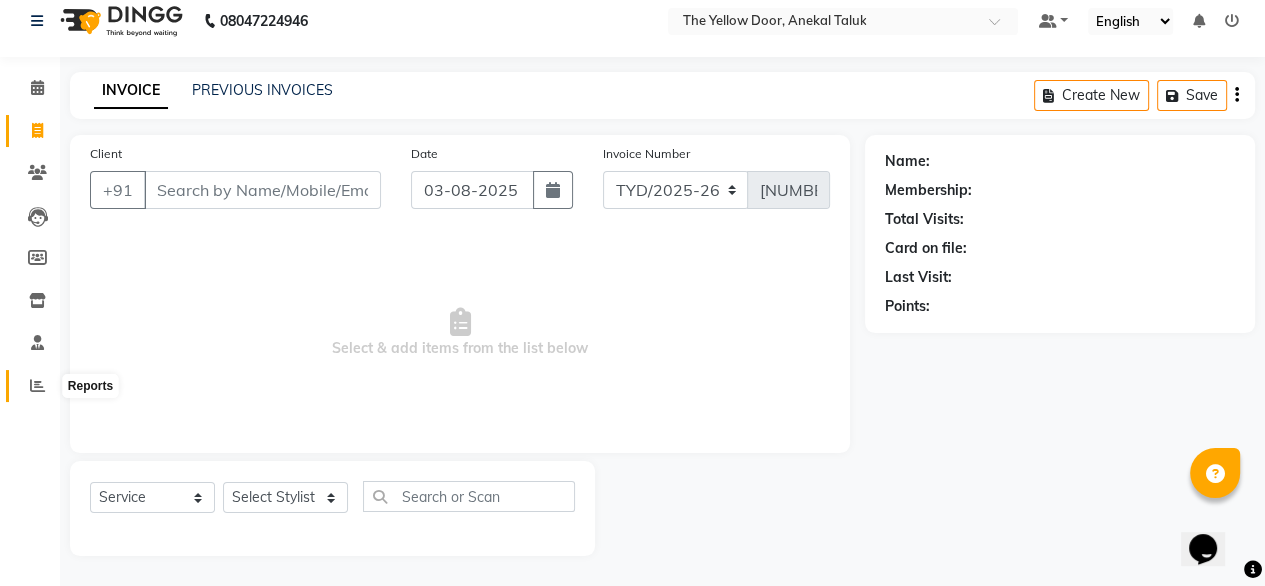 click 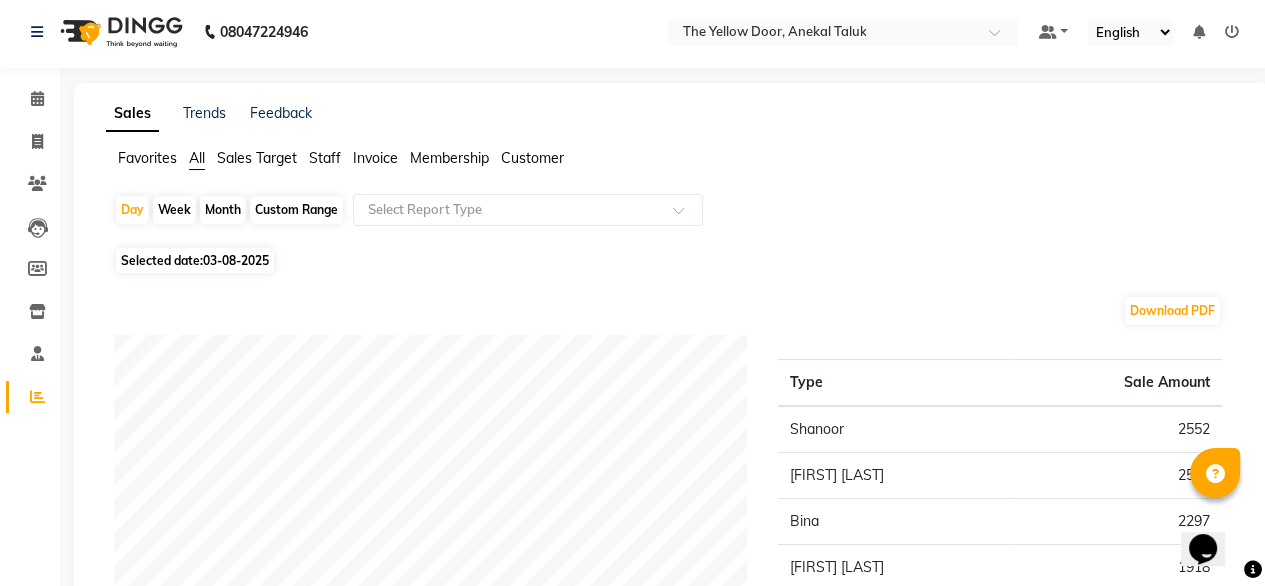 scroll, scrollTop: 0, scrollLeft: 0, axis: both 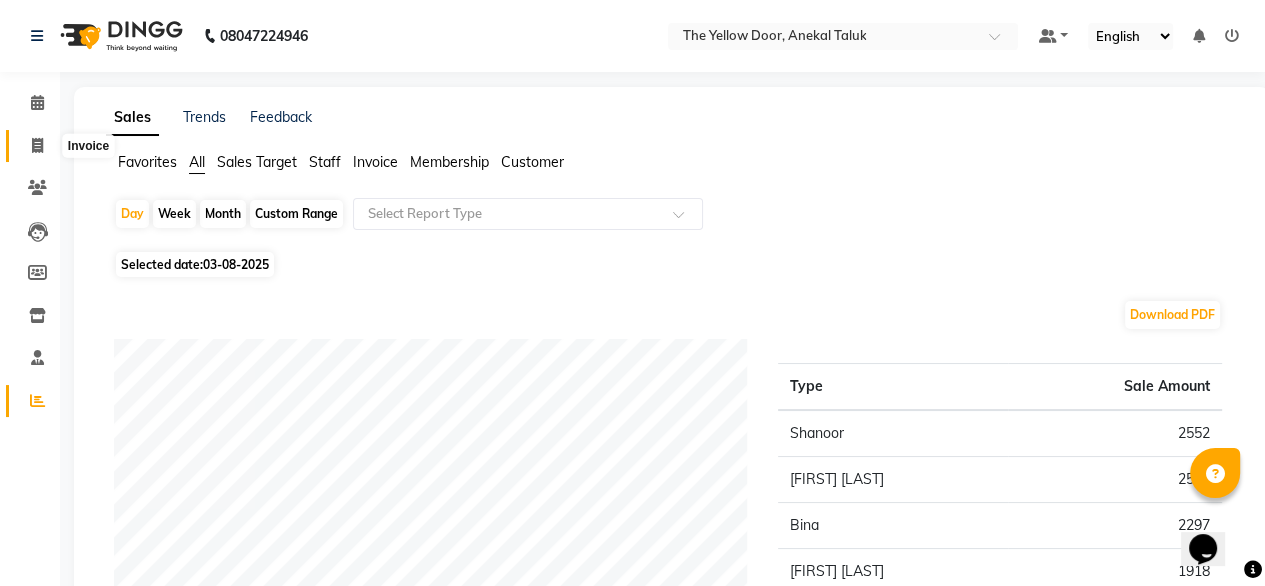 click 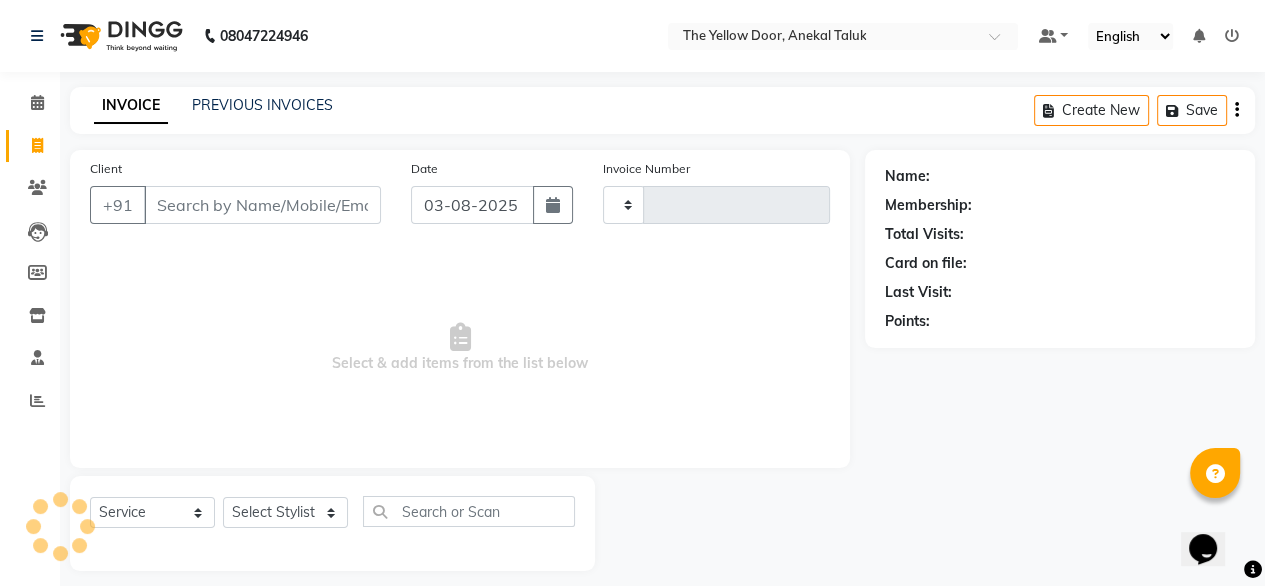 scroll, scrollTop: 16, scrollLeft: 0, axis: vertical 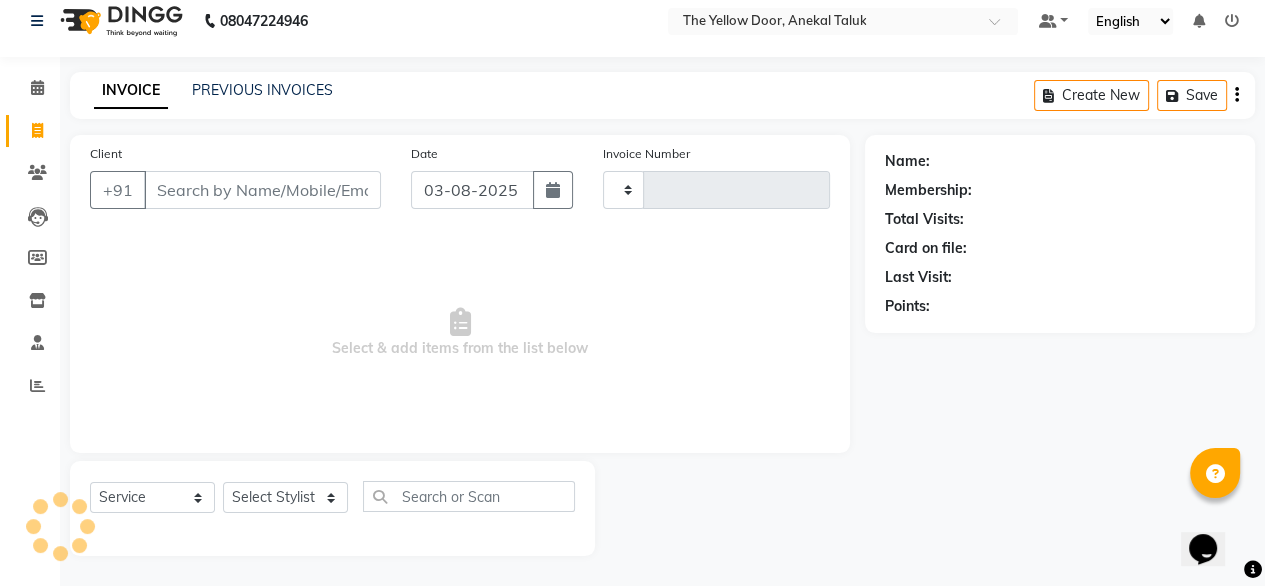type on "[NUMBER]" 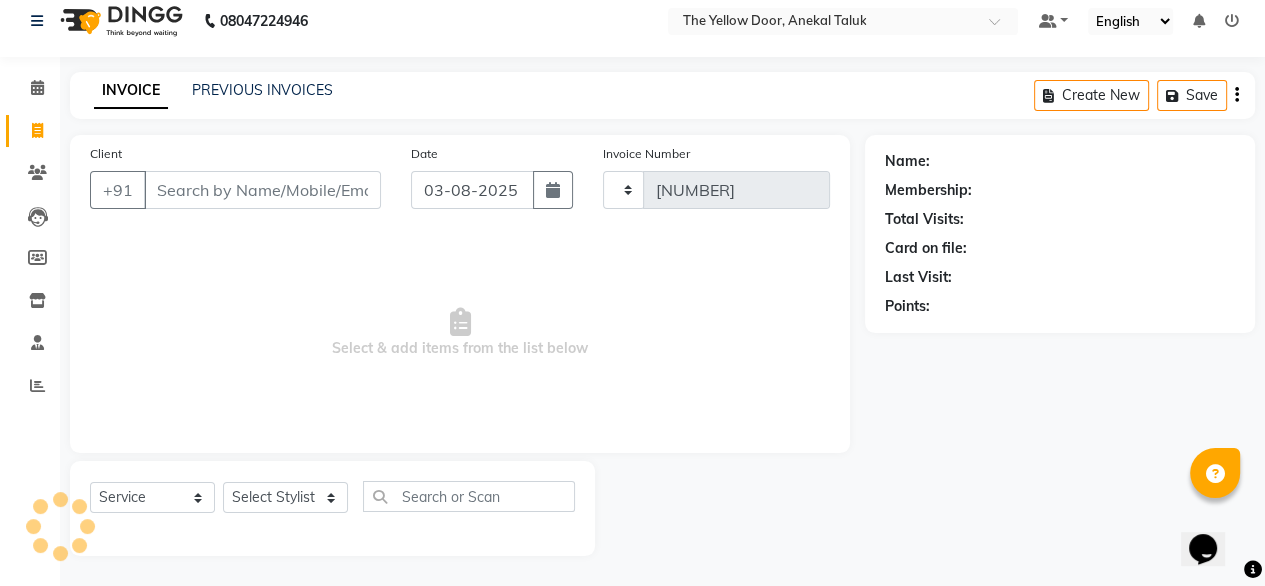select on "5650" 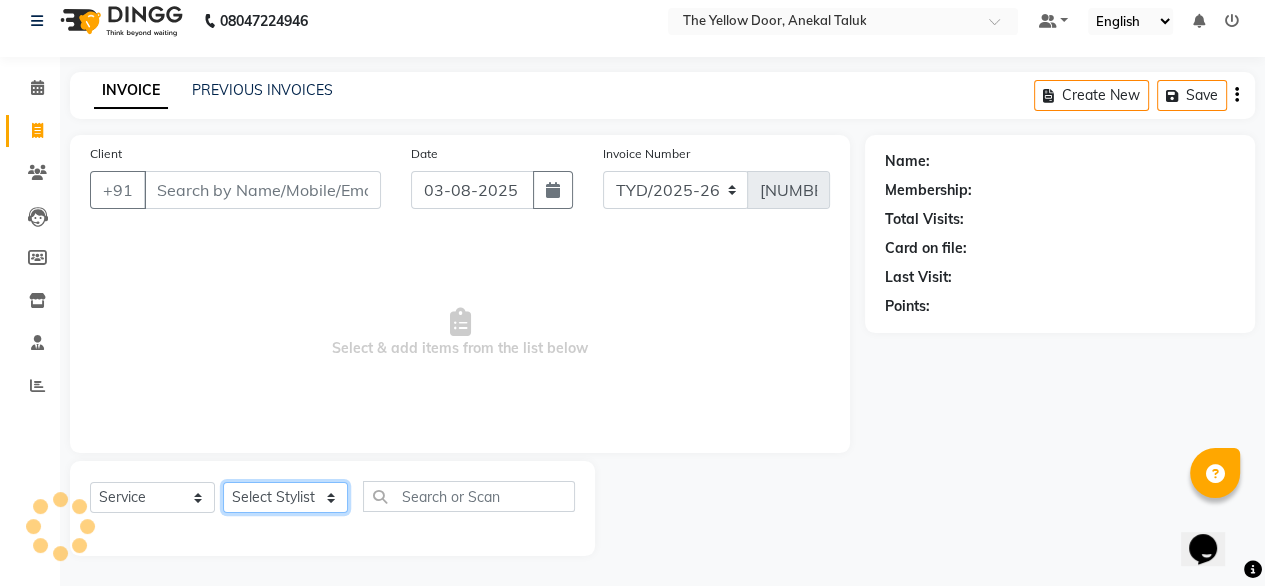 click on "Select Stylist" 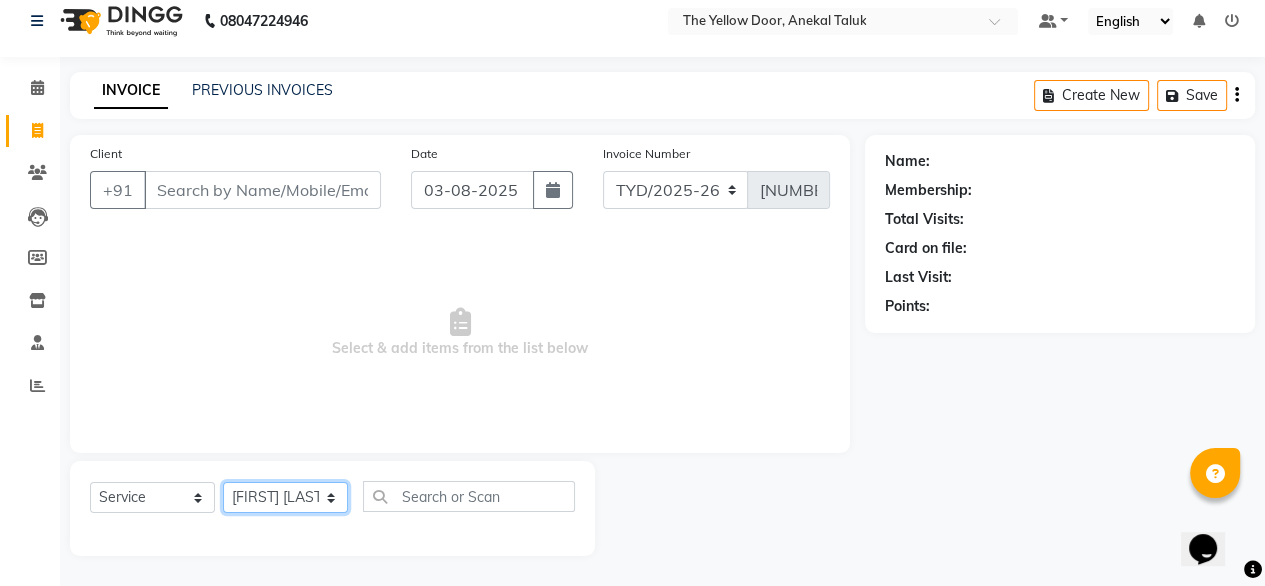 click on "Select Stylist Amit Roy Bina Deena Jena Housekeeping Manager Sajiya Shefi Shanoor Shri" 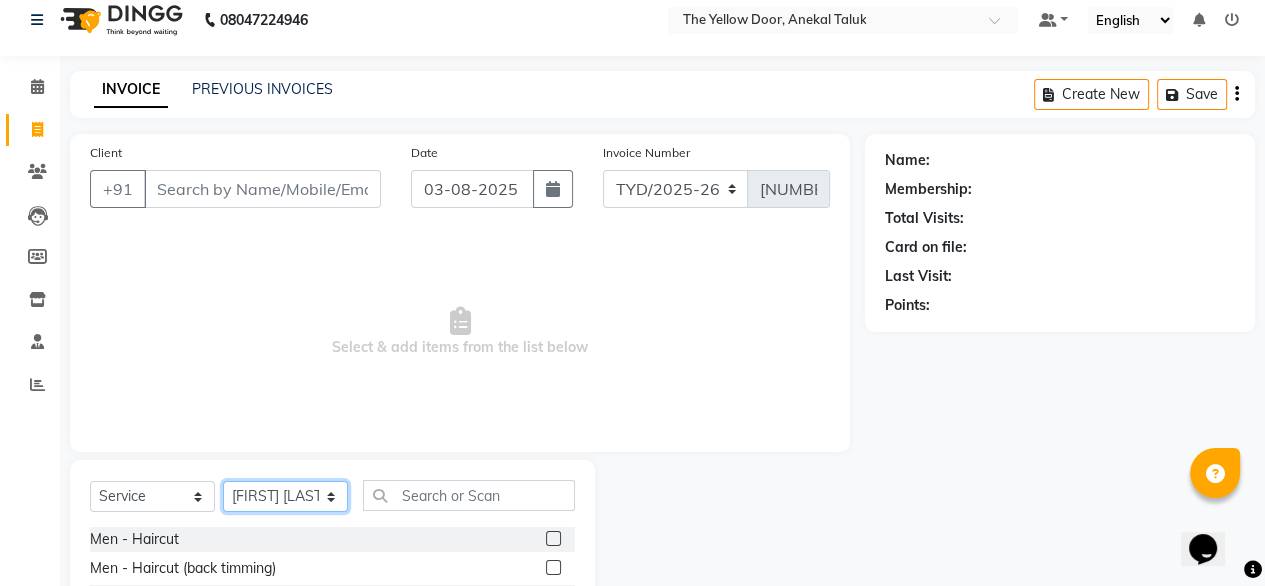 click on "Select Stylist Amit Roy Bina Deena Jena Housekeeping Manager Sajiya Shefi Shanoor Shri" 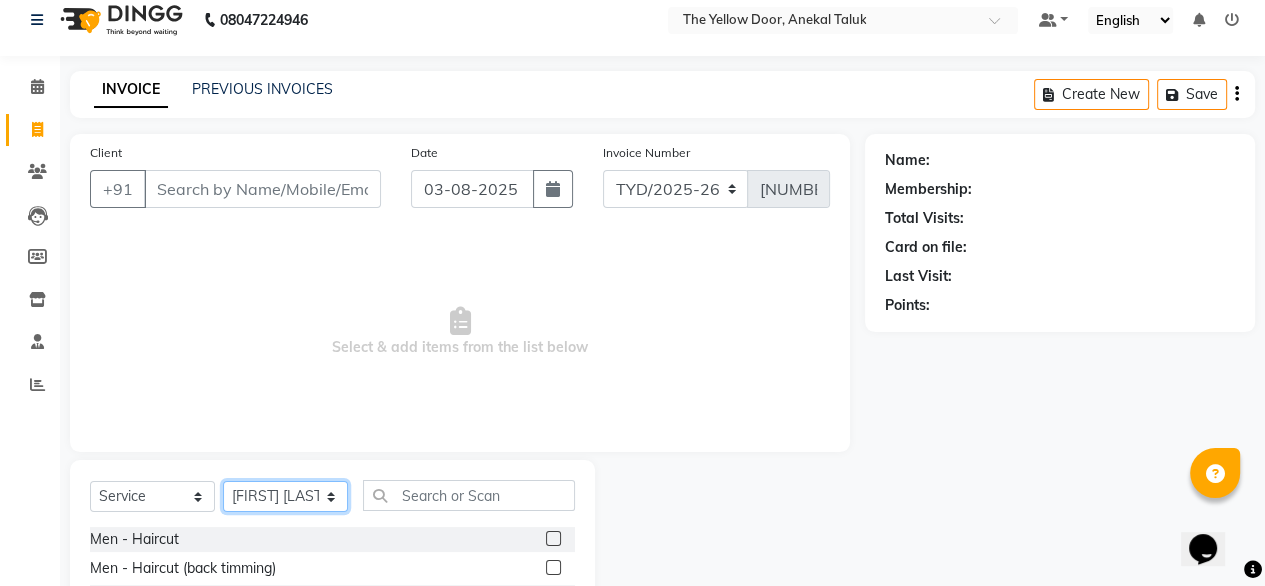 click on "Select Stylist Amit Roy Bina Deena Jena Housekeeping Manager Sajiya Shefi Shanoor Shri" 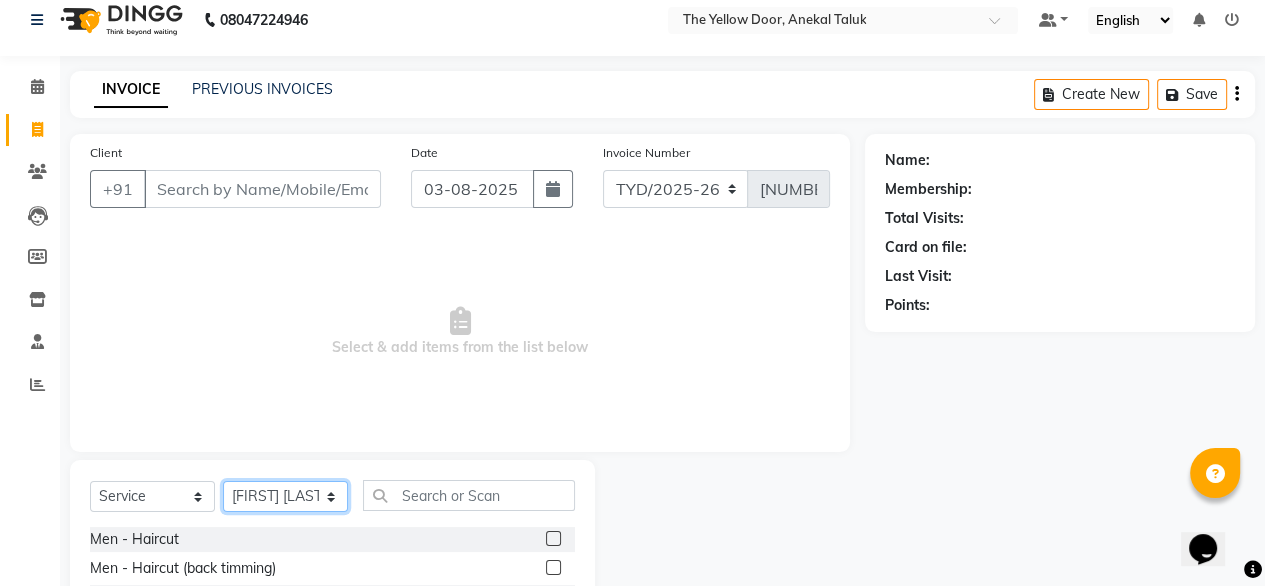 select on "36569" 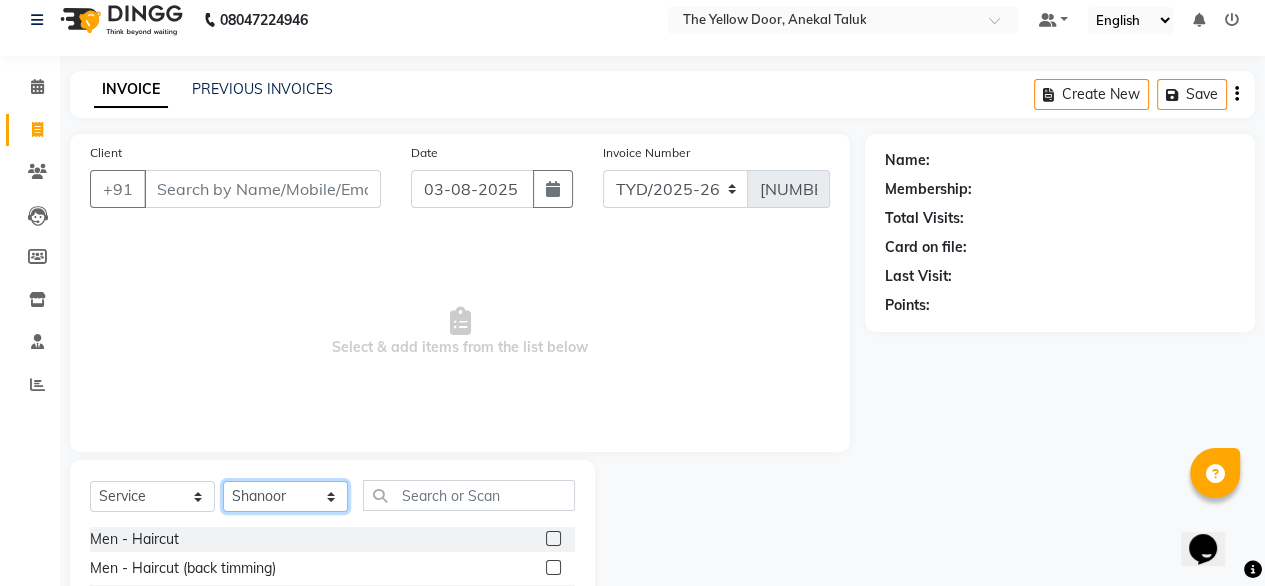 click on "Select Stylist Amit Roy Bina Deena Jena Housekeeping Manager Sajiya Shefi Shanoor Shri" 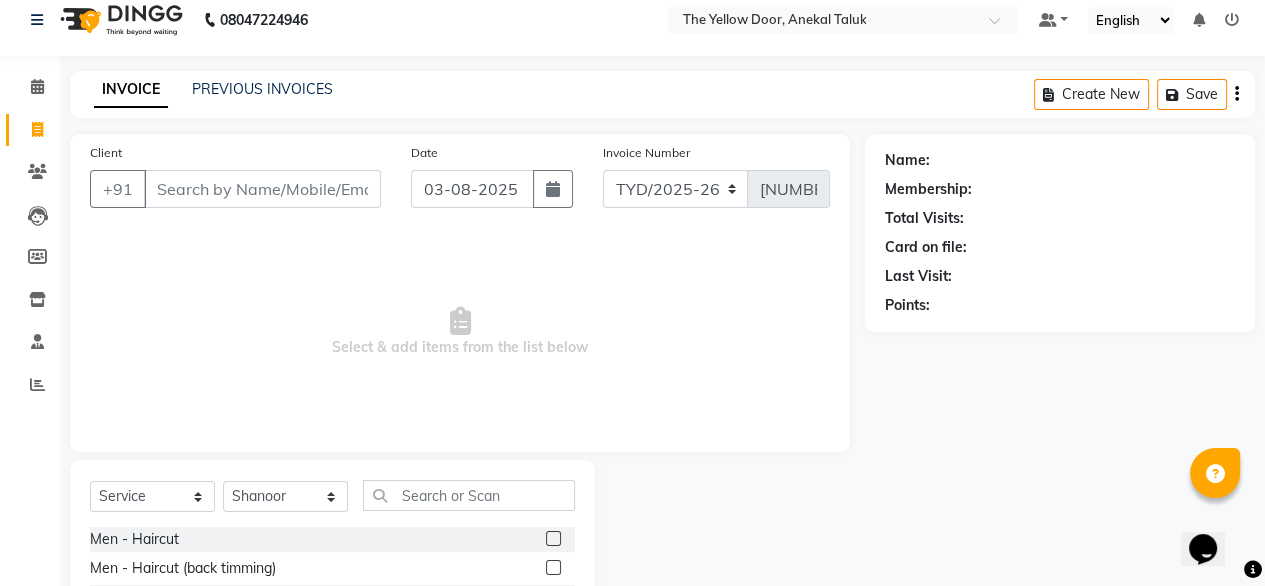 click 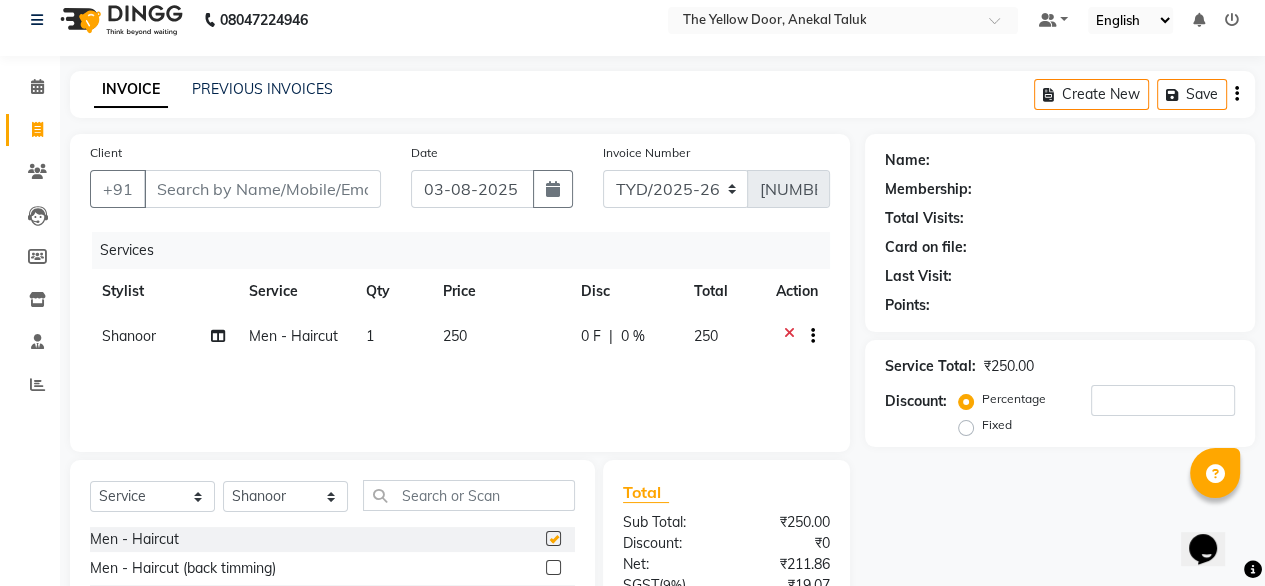 checkbox on "false" 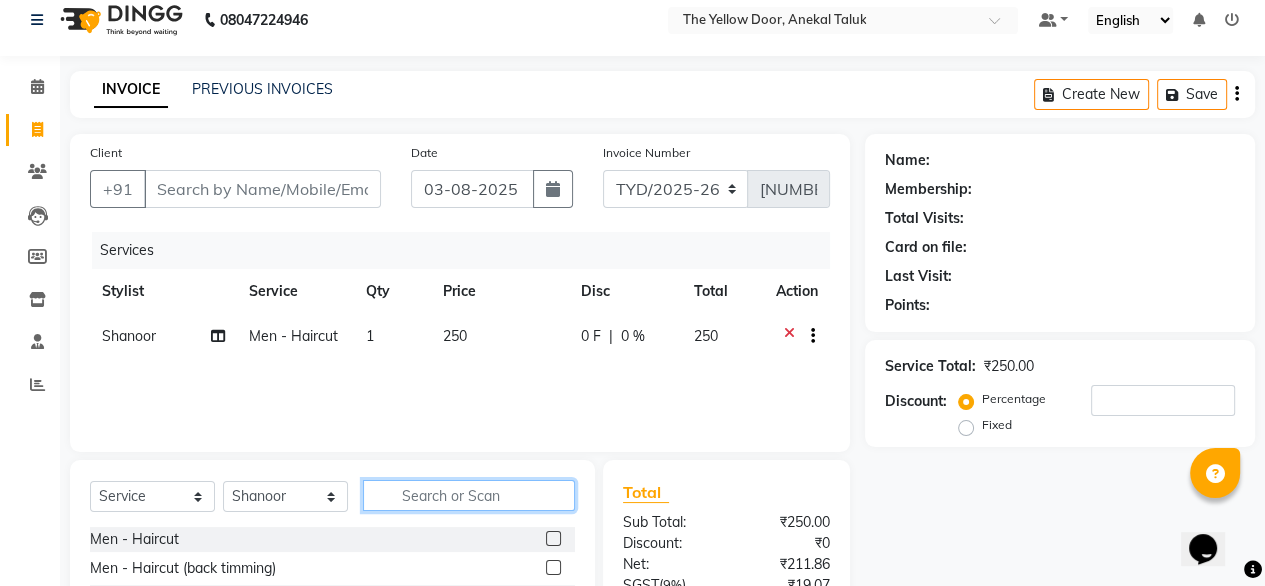 click 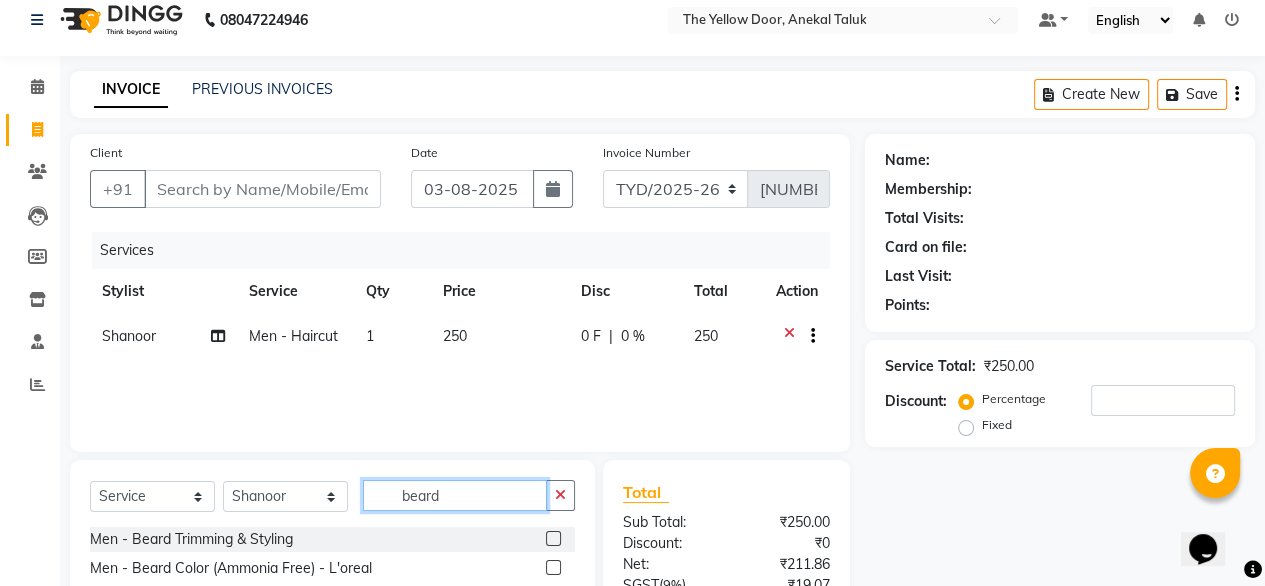 type on "beard" 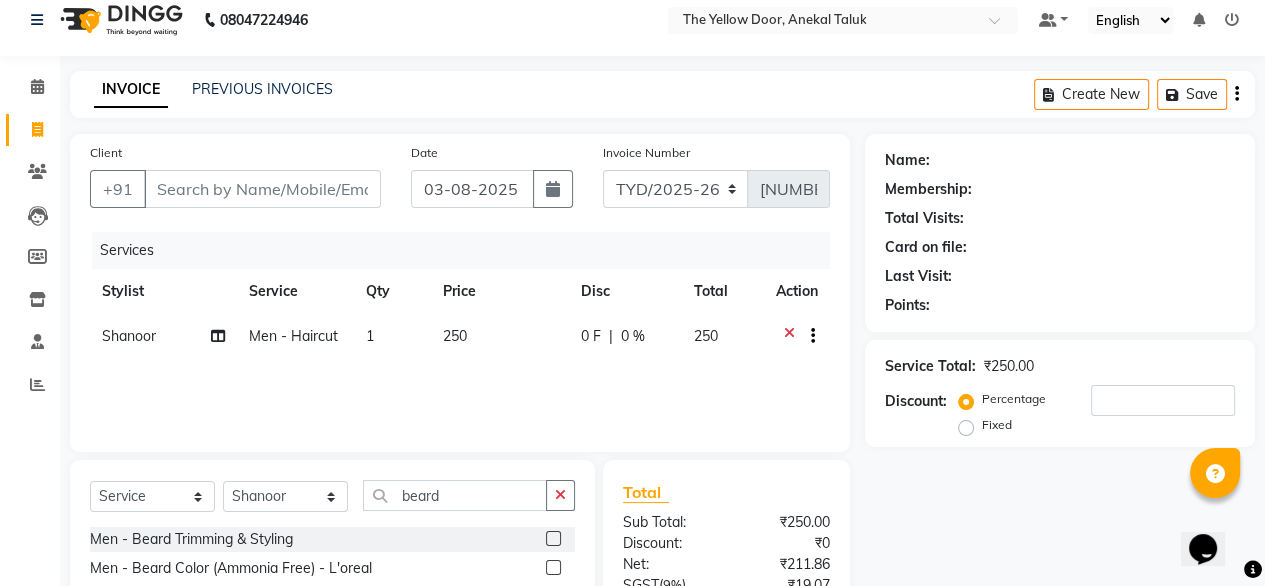 click 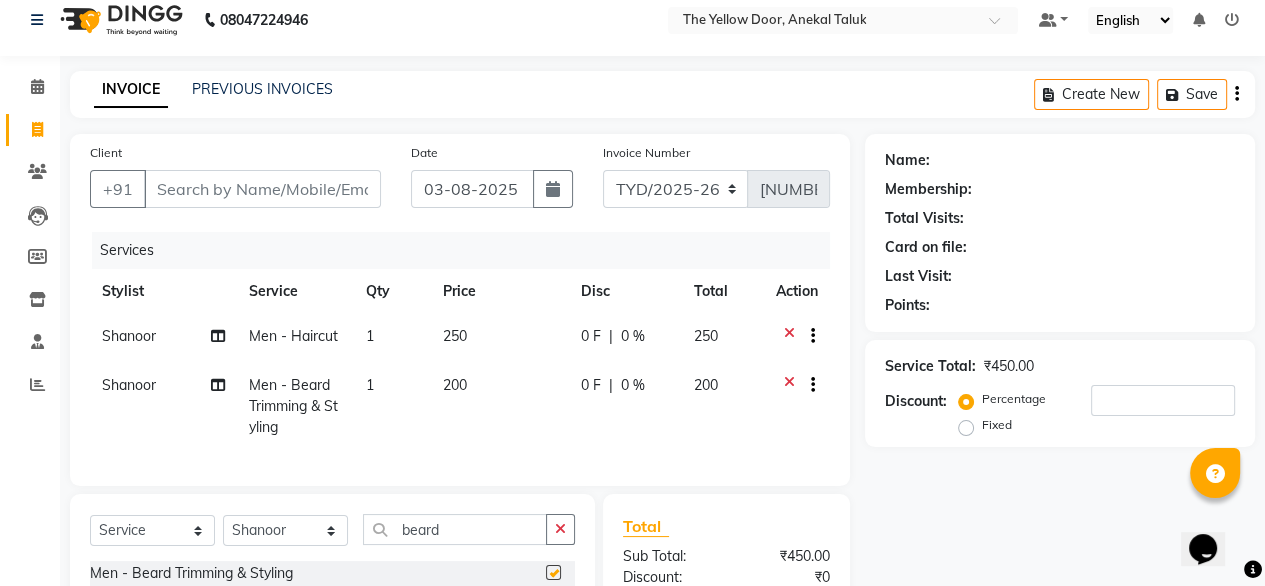 checkbox on "false" 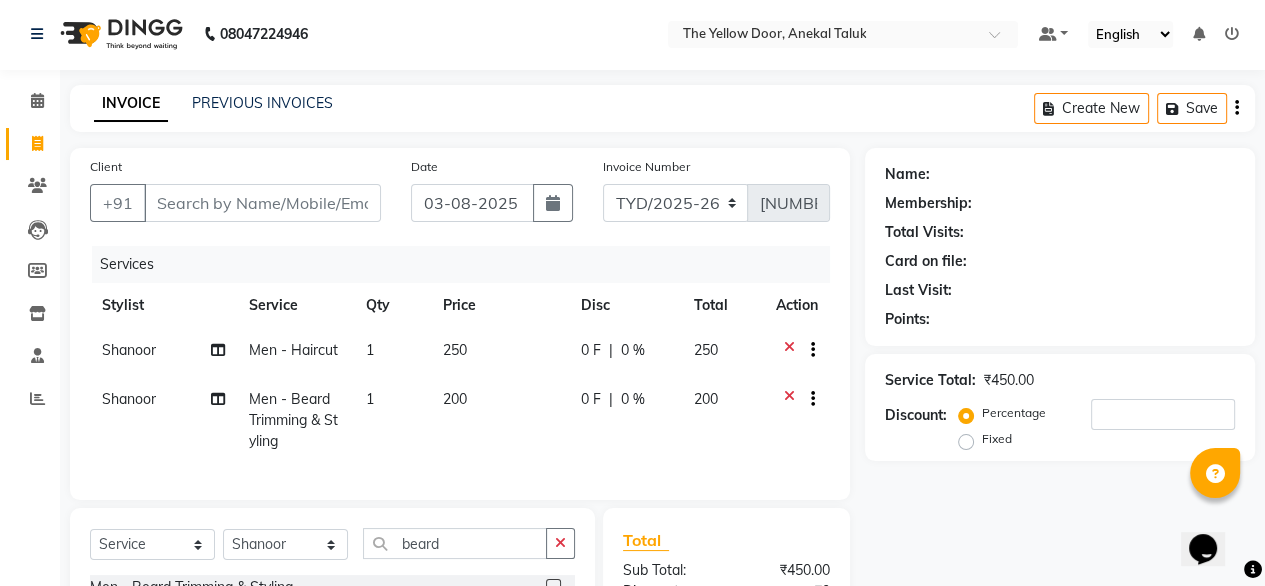 scroll, scrollTop: 0, scrollLeft: 0, axis: both 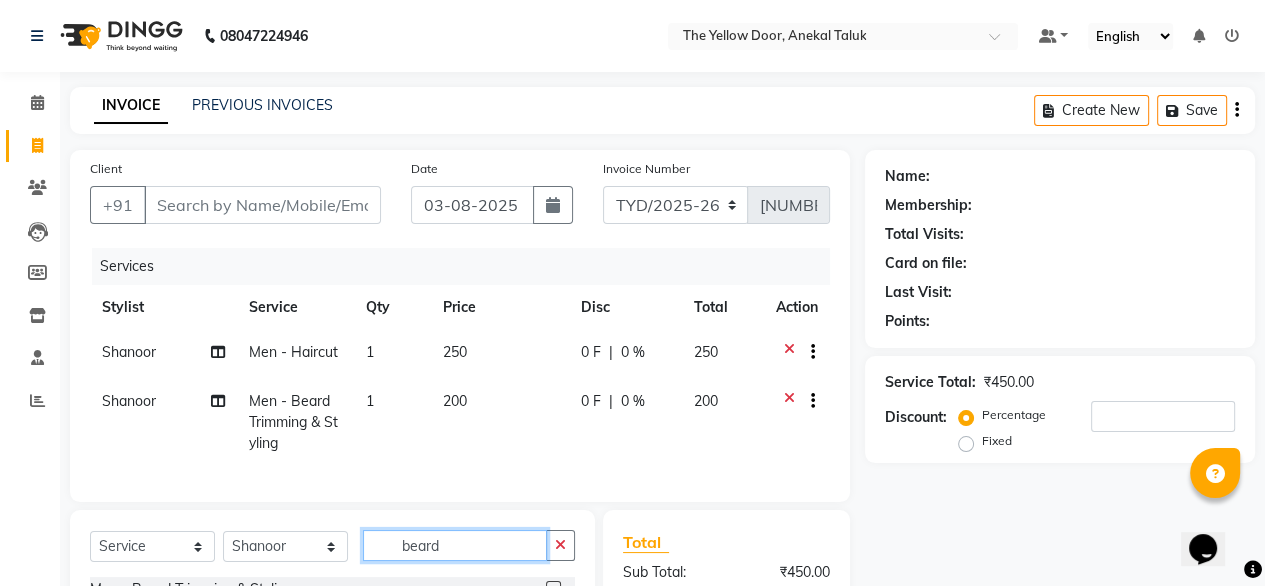 click on "beard" 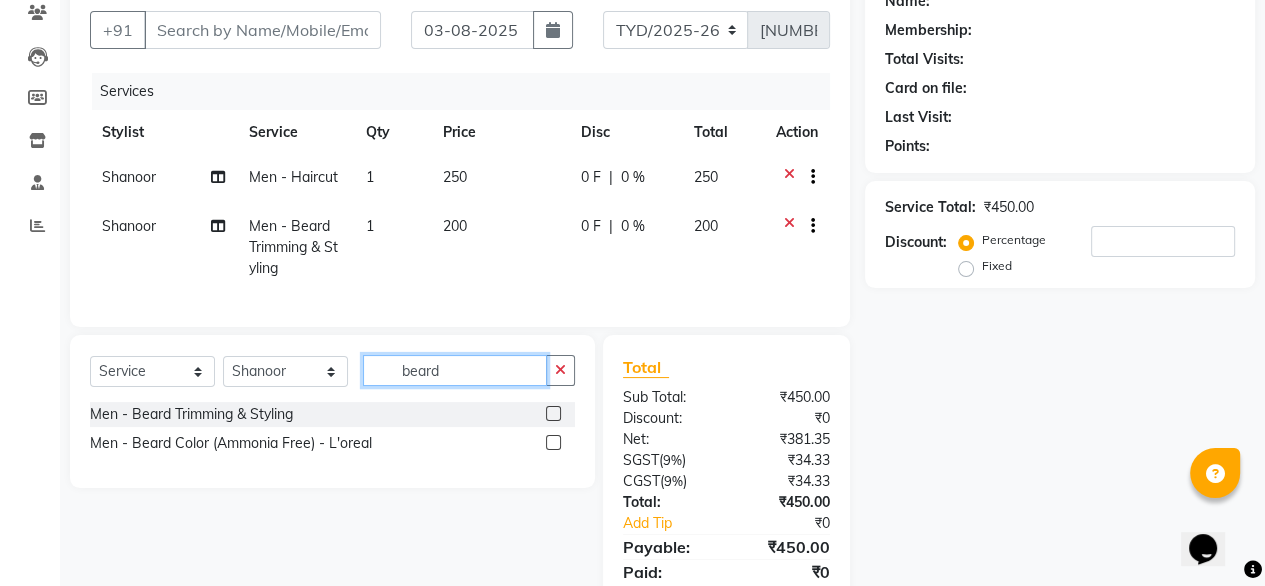 scroll, scrollTop: 186, scrollLeft: 0, axis: vertical 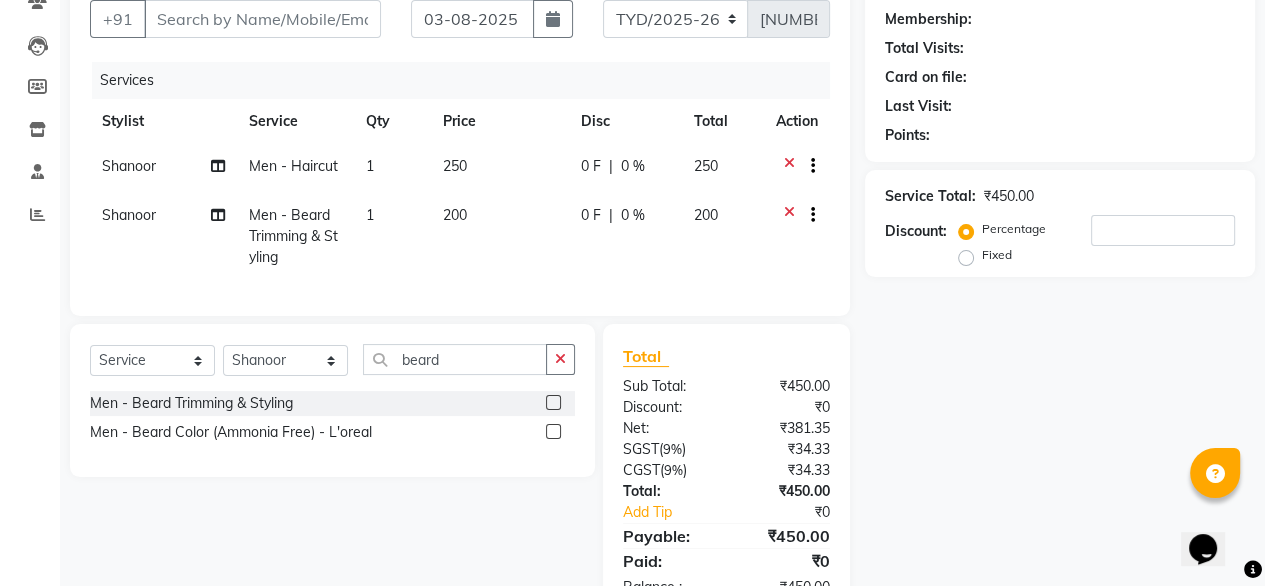click on "Men - Beard Color (Ammonia Free) - L'oreal" 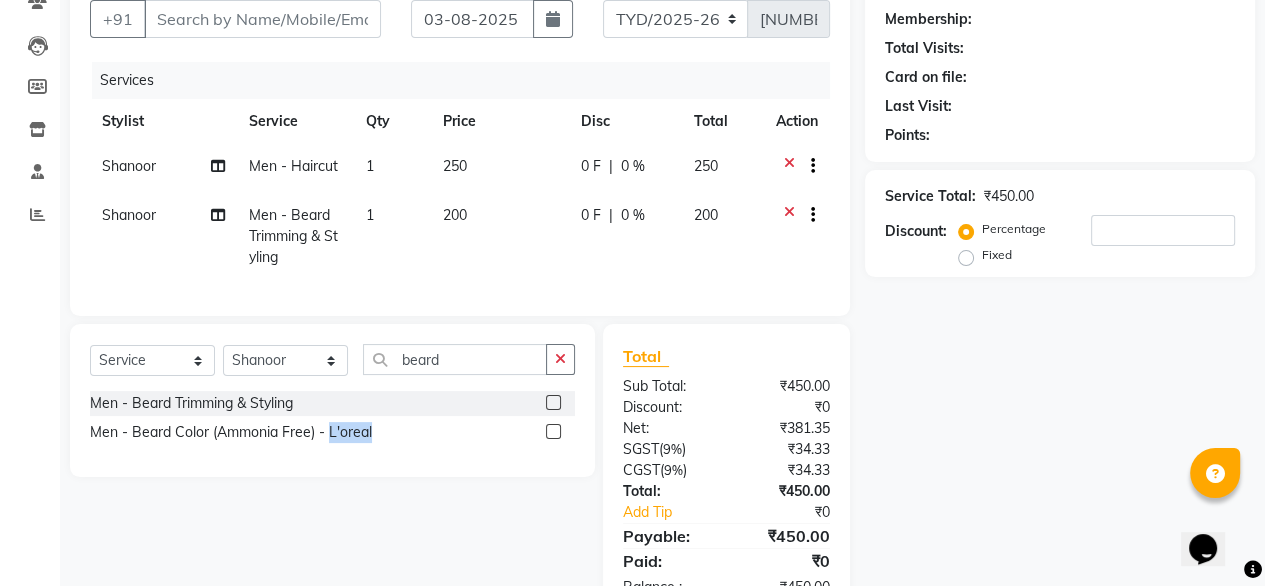 click on "Men - Beard Color (Ammonia Free) - L'oreal" 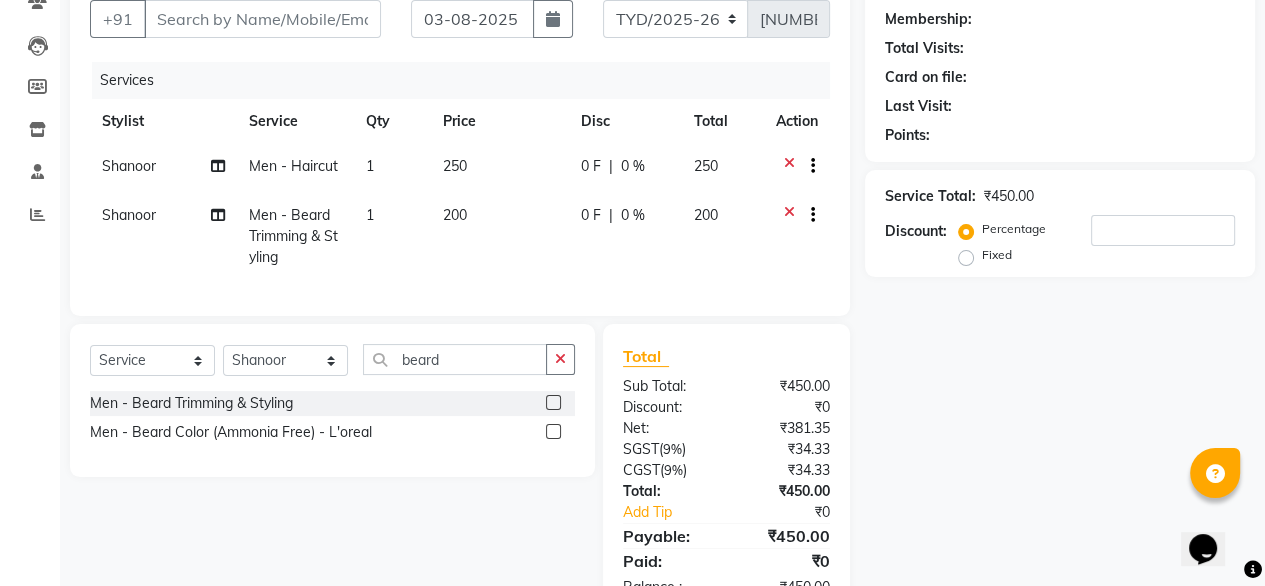click 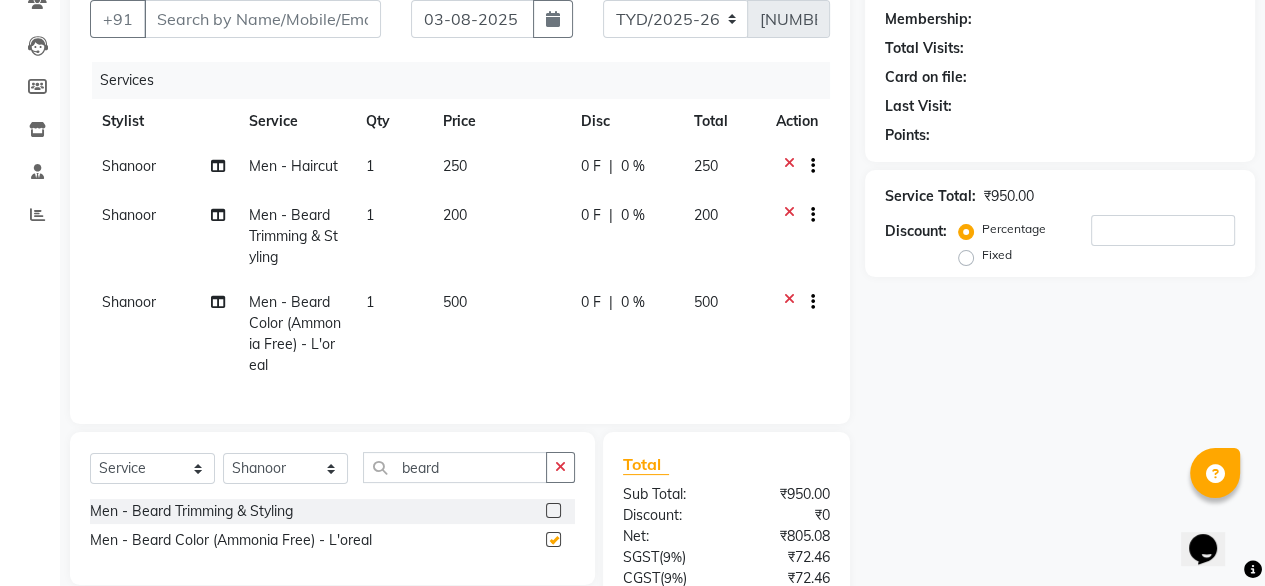 checkbox on "false" 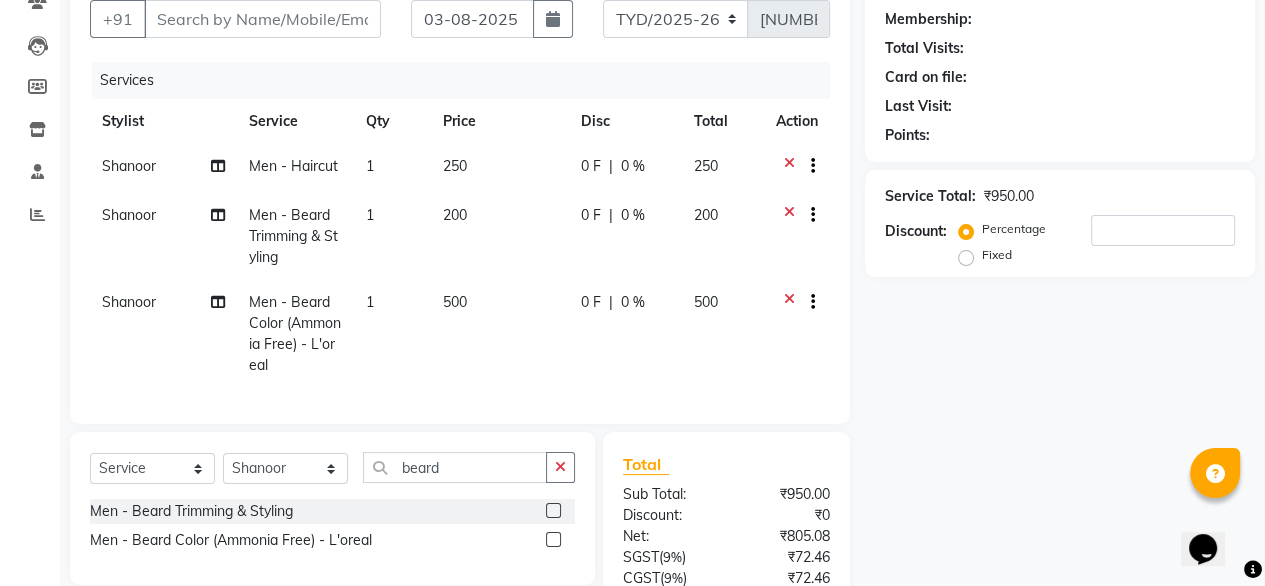 scroll, scrollTop: 0, scrollLeft: 0, axis: both 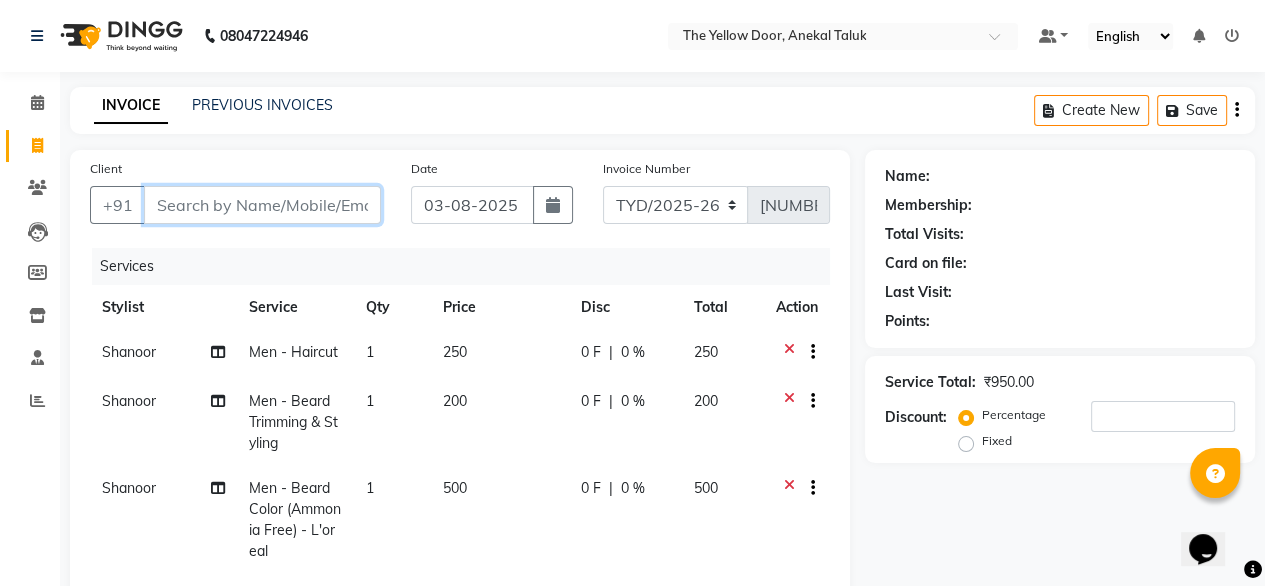 click on "Client" at bounding box center [262, 205] 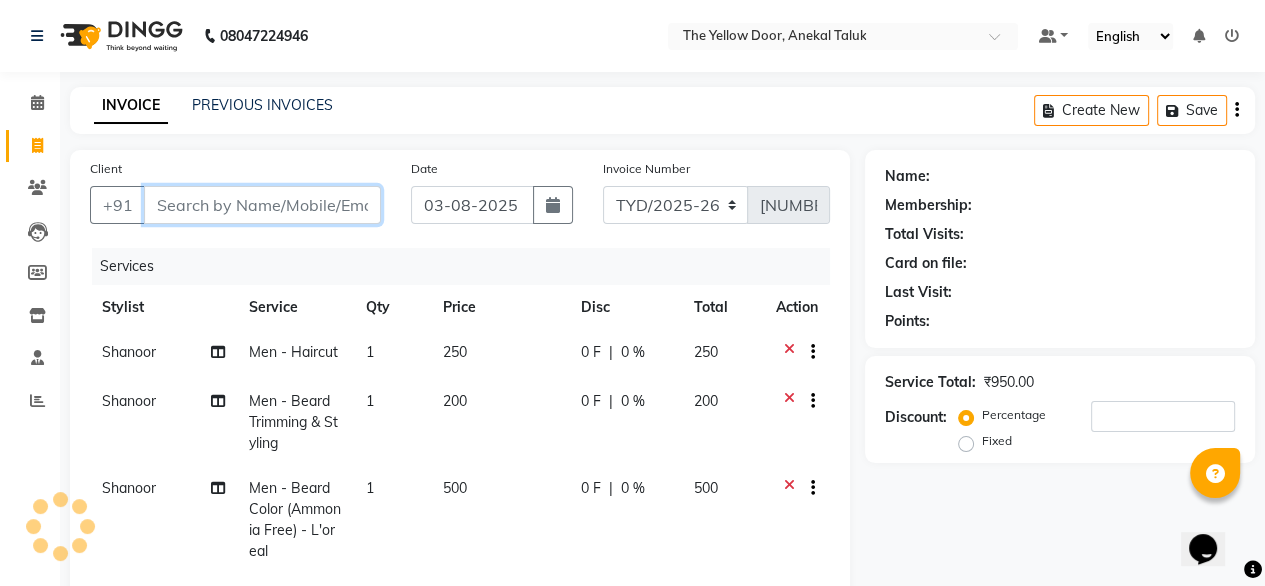 type on "v" 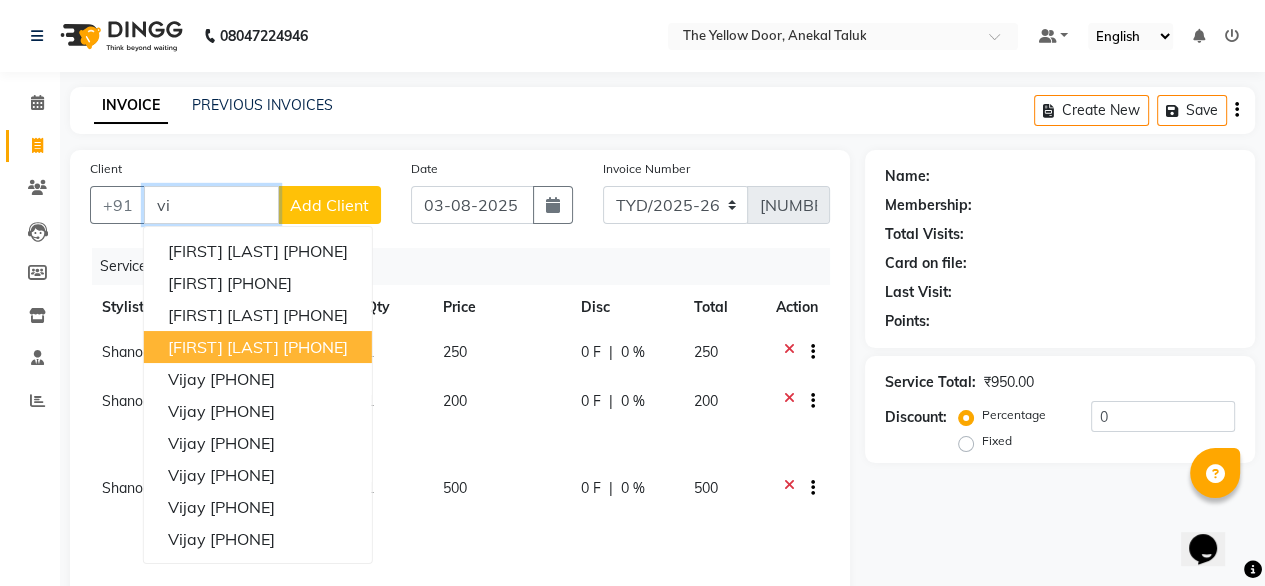 type on "v" 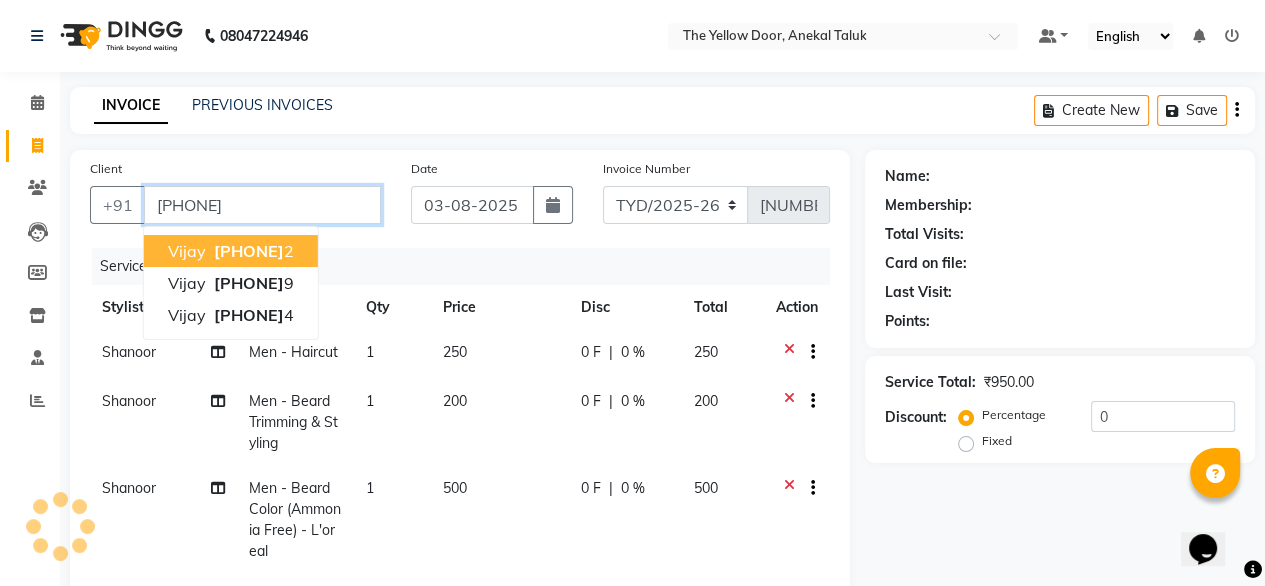 type on "[PHONE]" 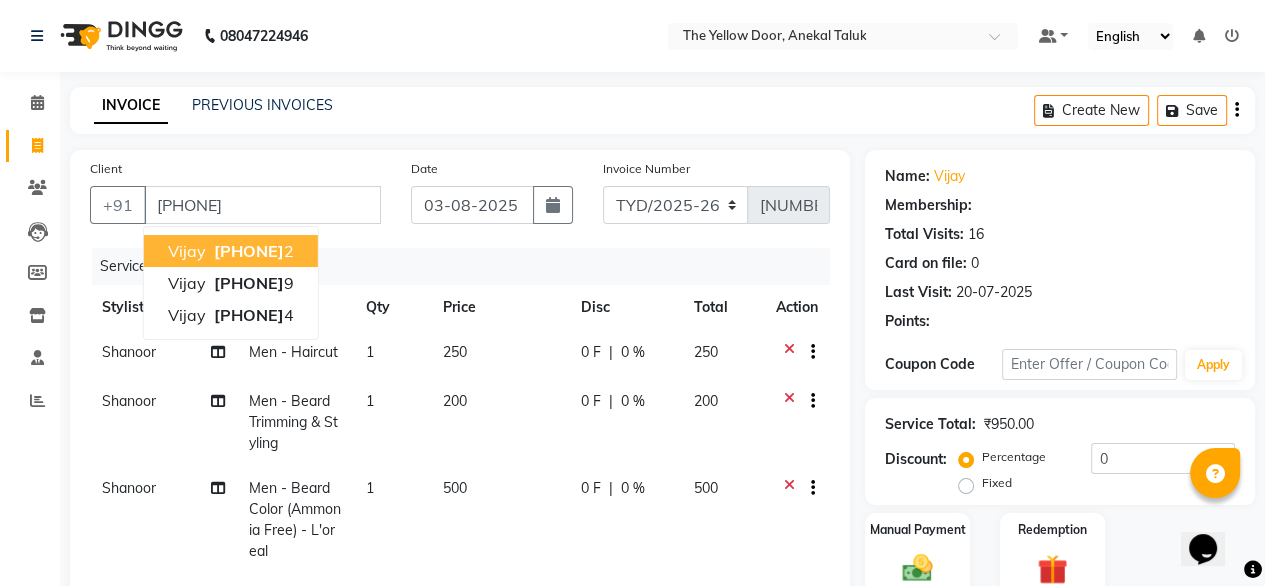 select on "1: Object" 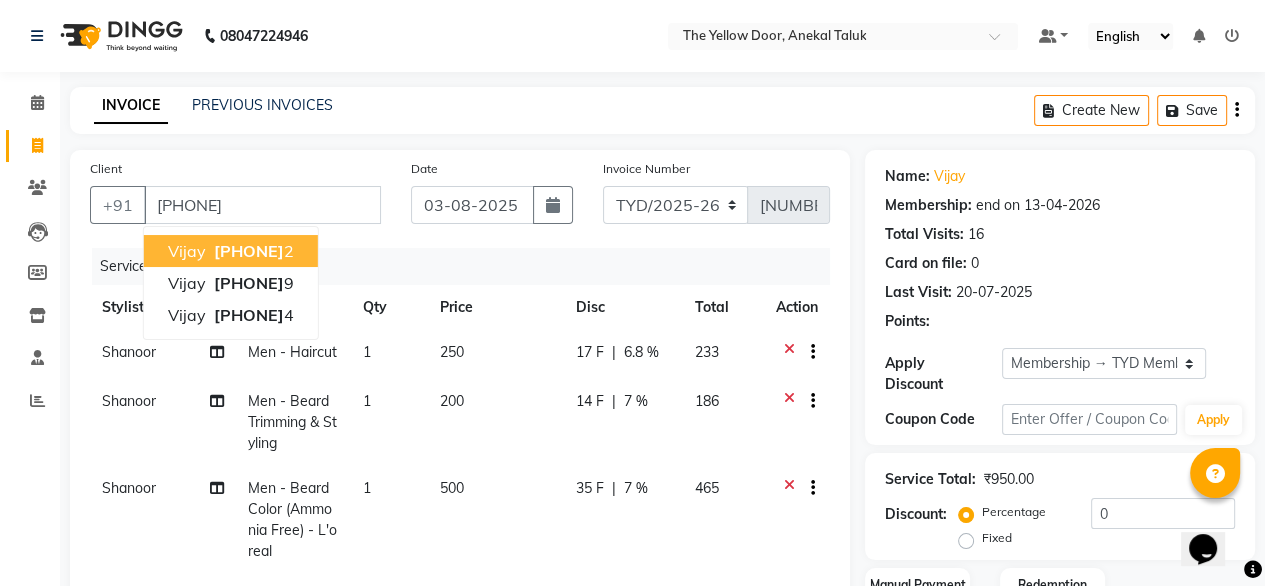 radio on "false" 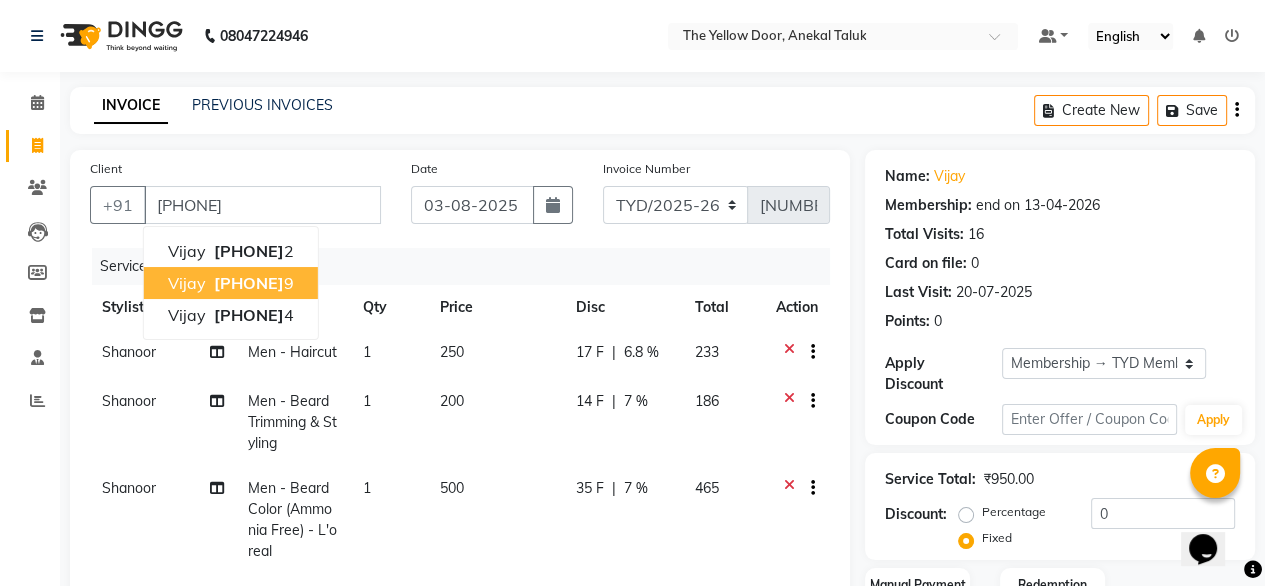 click on "[PHONE]" at bounding box center [249, 283] 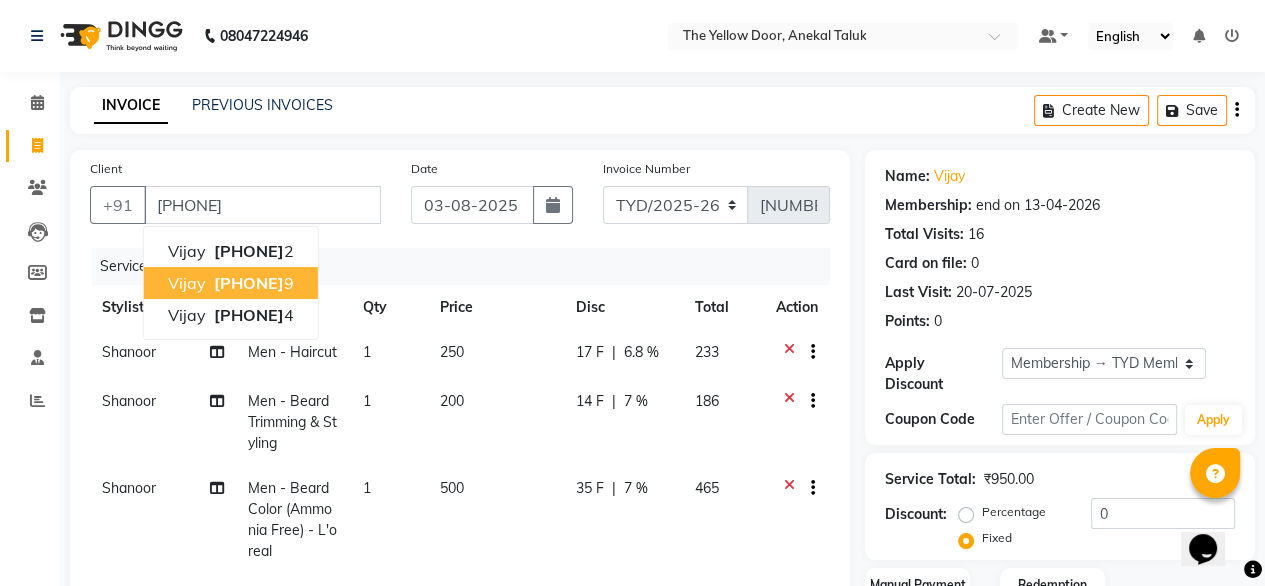 type on "[PHONE]" 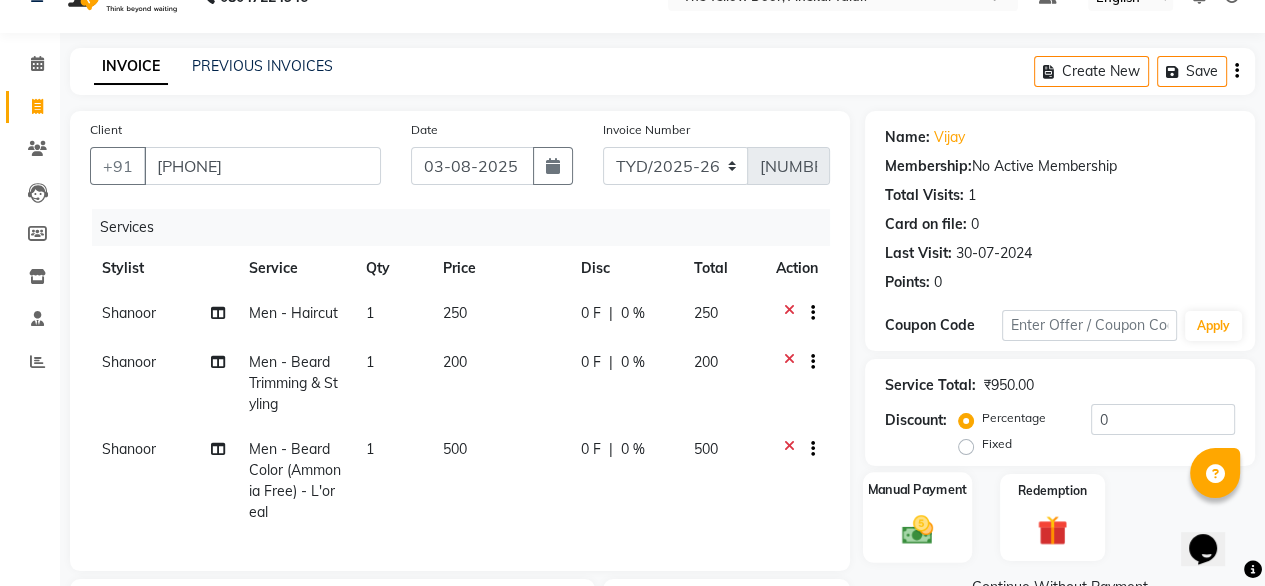 scroll, scrollTop: 0, scrollLeft: 0, axis: both 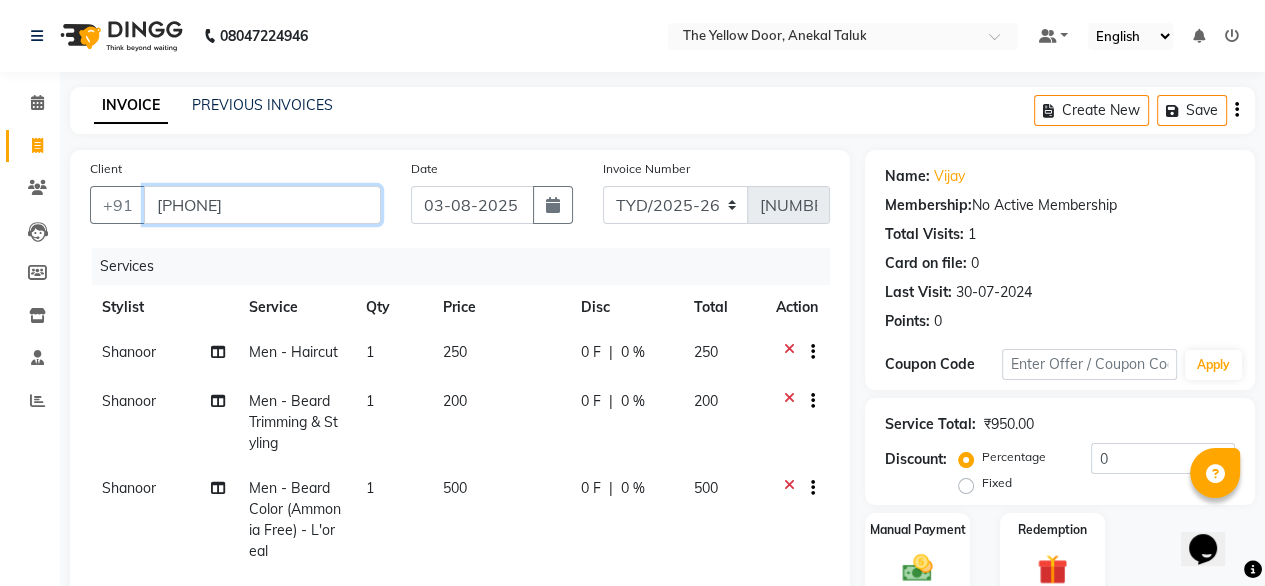 click on "[PHONE]" at bounding box center [262, 205] 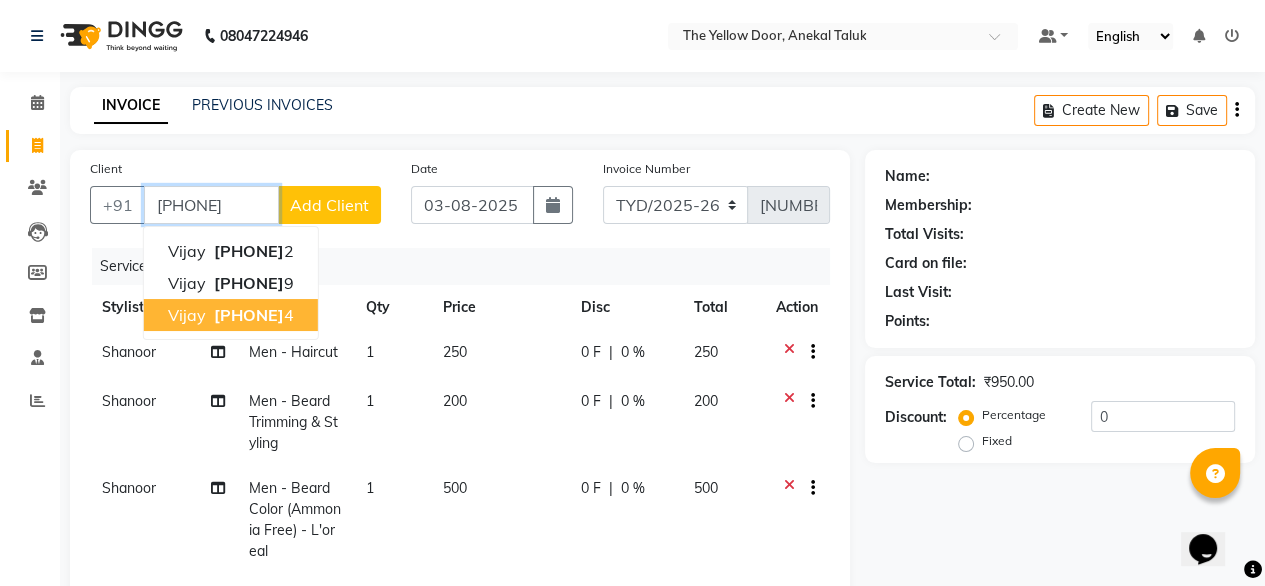 click on "[PHONE]" at bounding box center (252, 315) 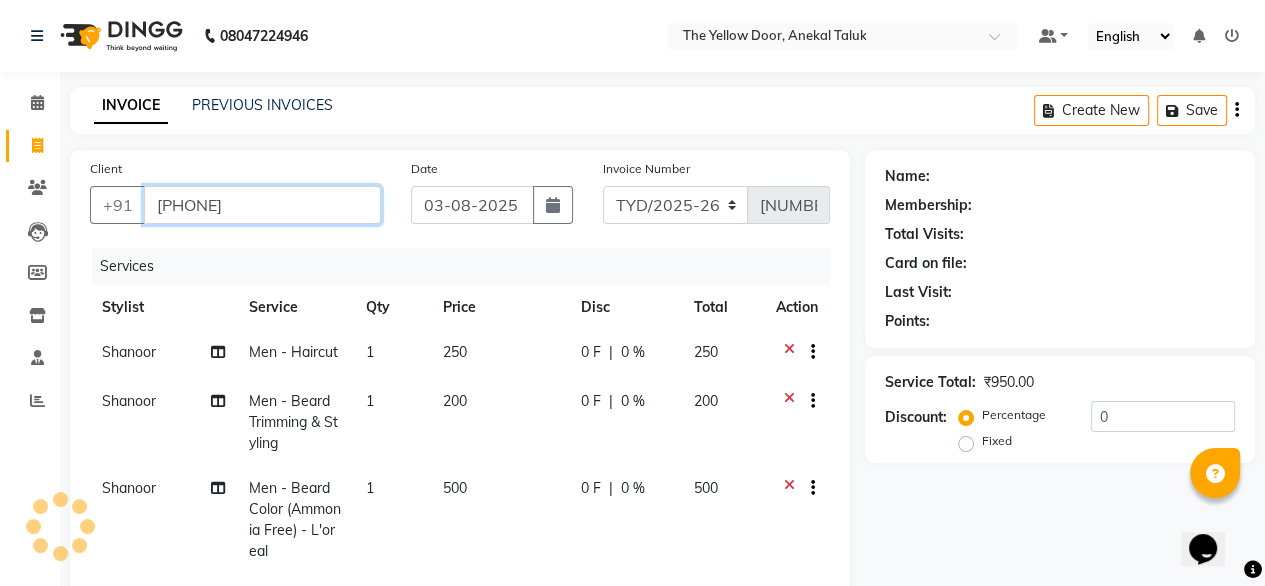 type on "[PHONE]" 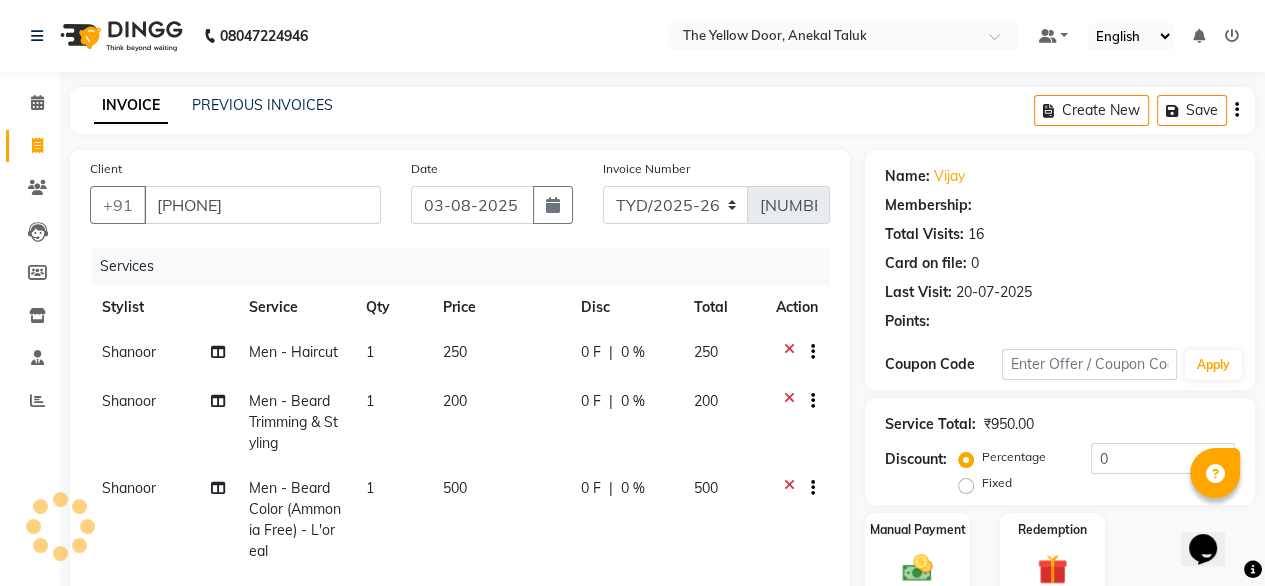 select on "1: Object" 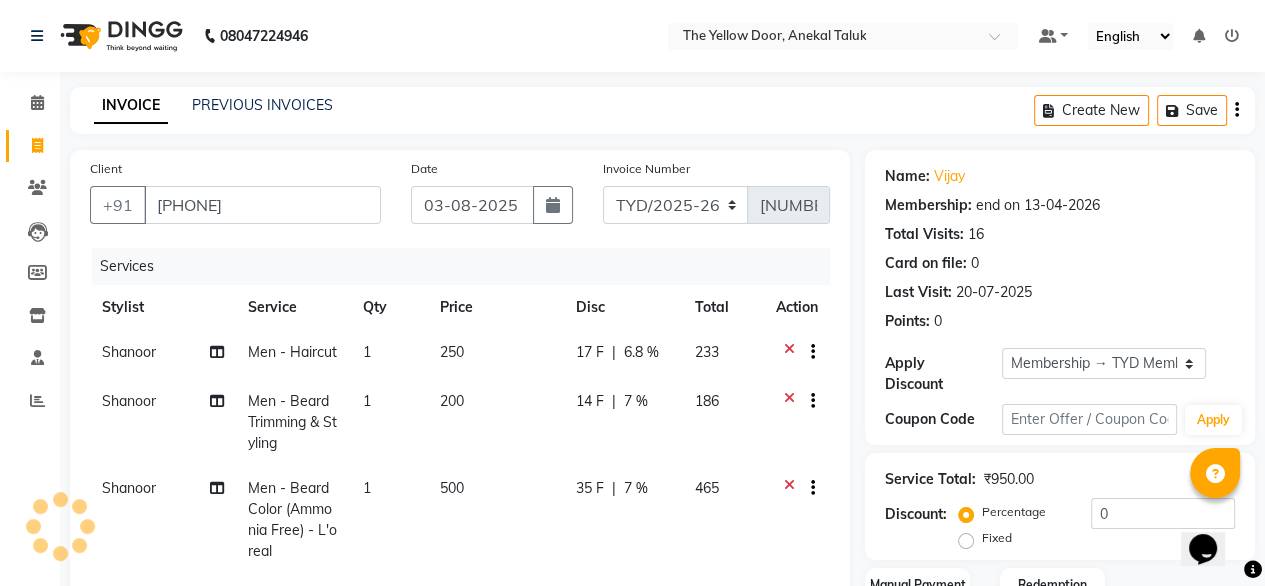 radio on "false" 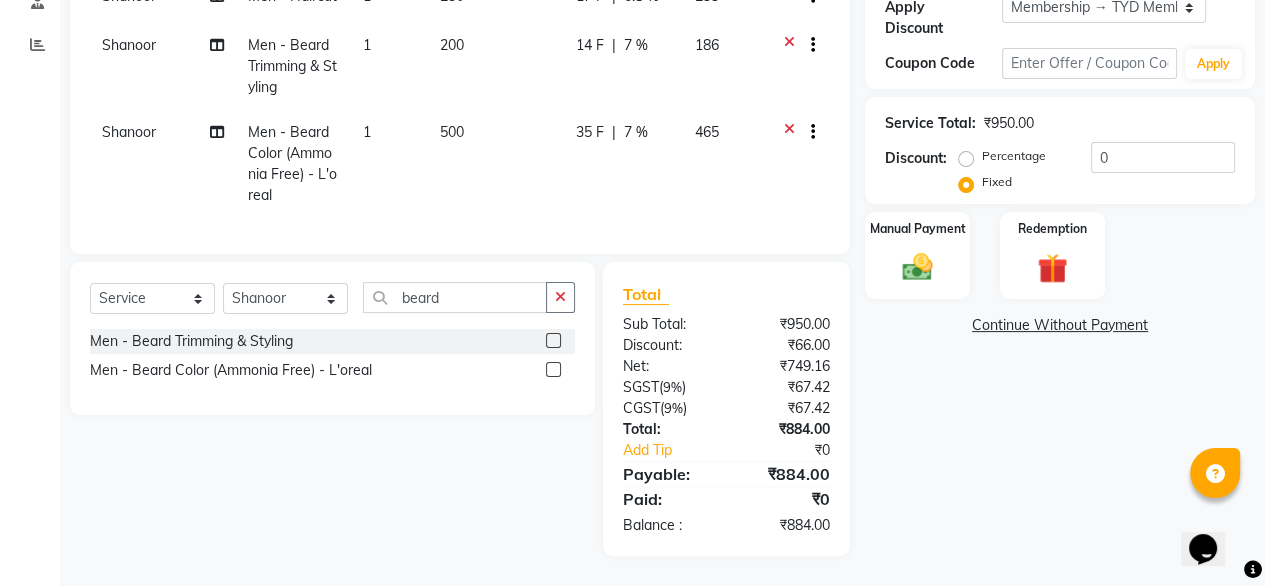 scroll, scrollTop: 372, scrollLeft: 0, axis: vertical 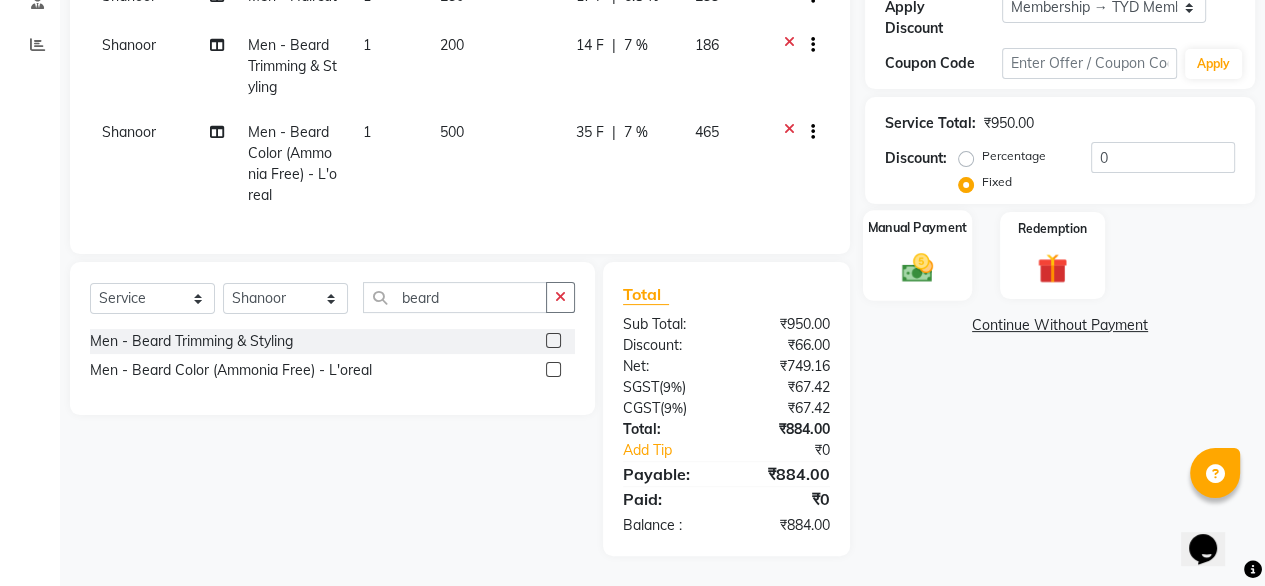 click on "Manual Payment" 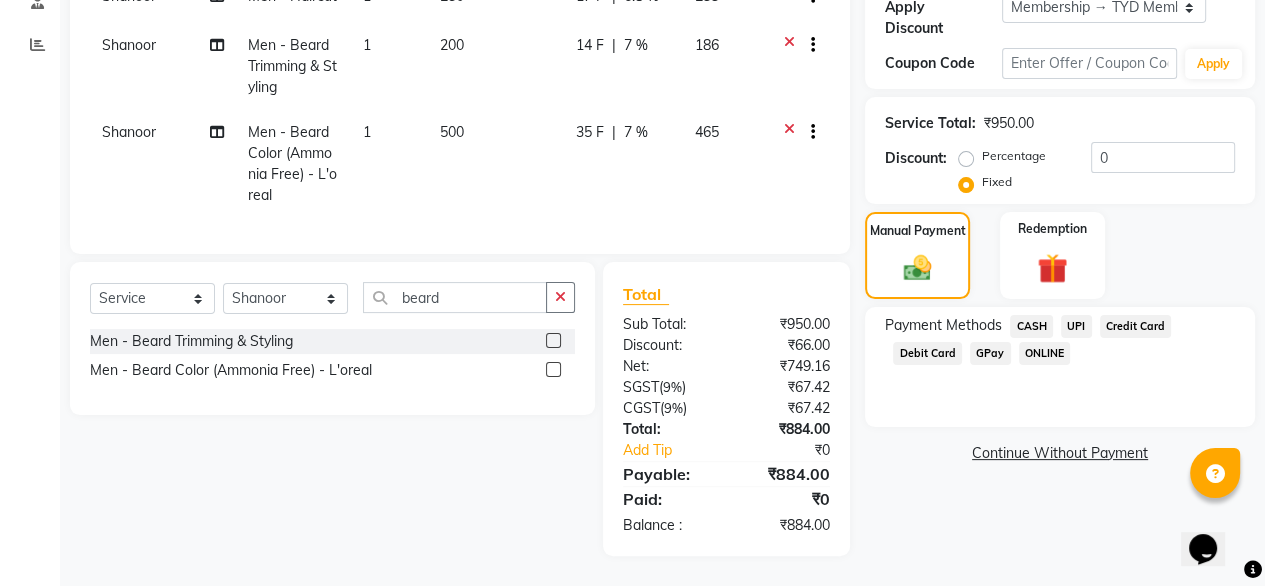 click on "UPI" 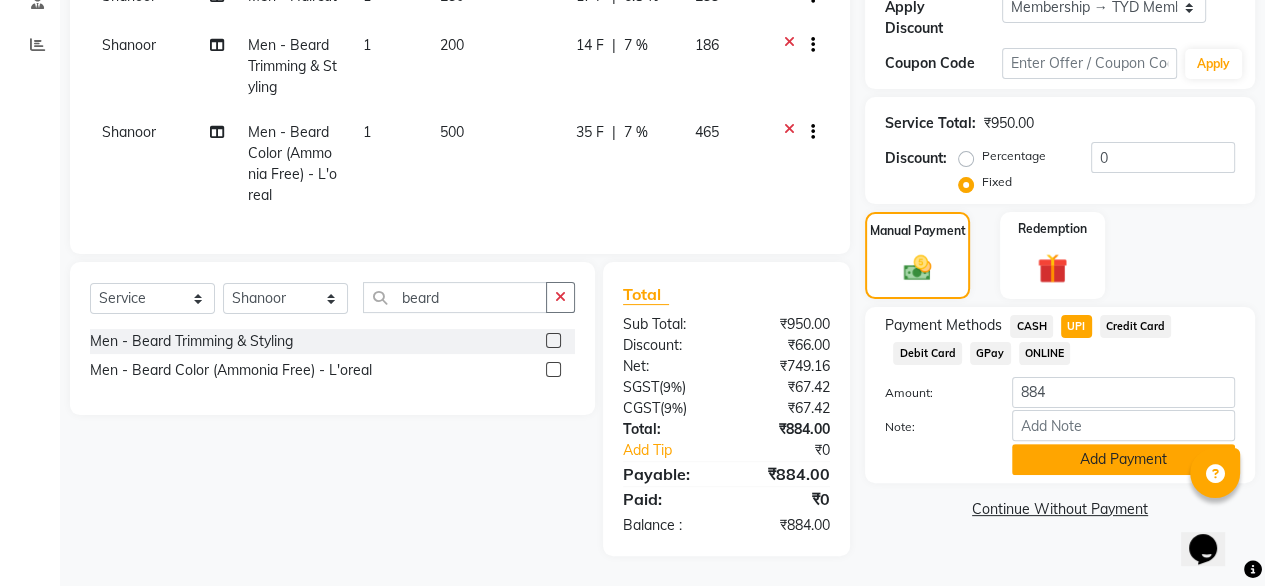 click on "Add Payment" 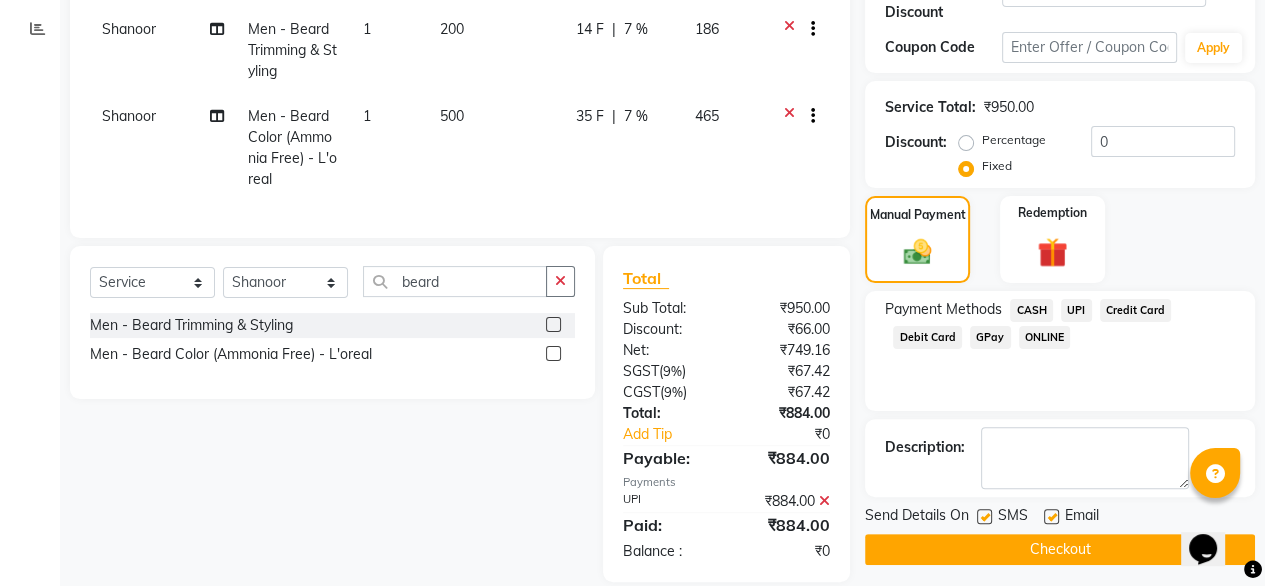 click 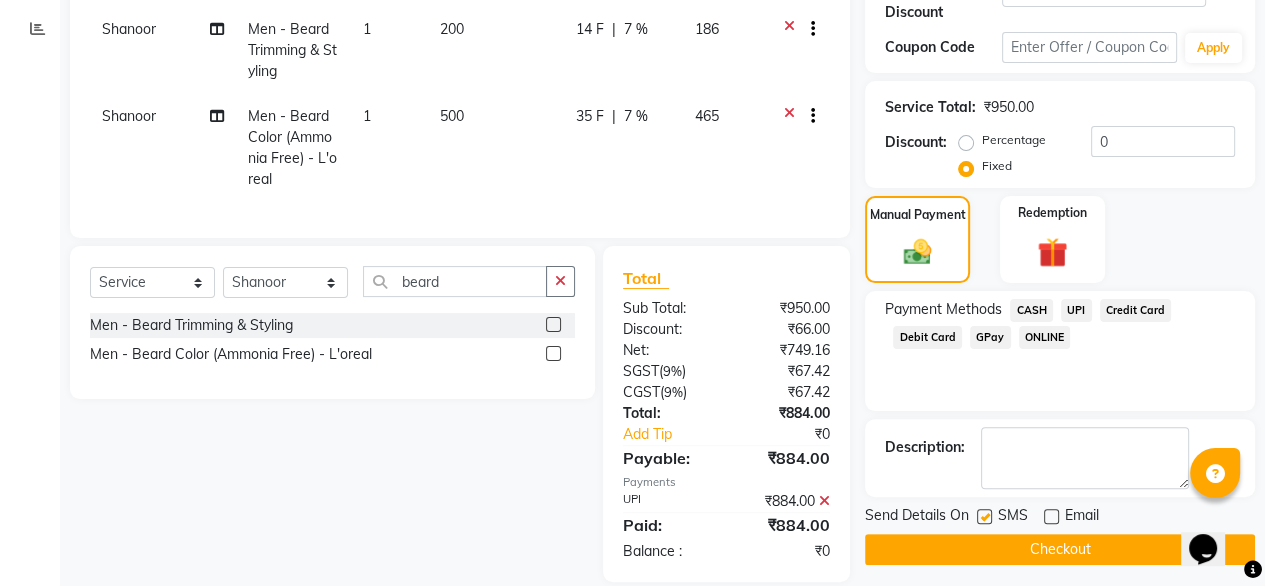 click on "Checkout" 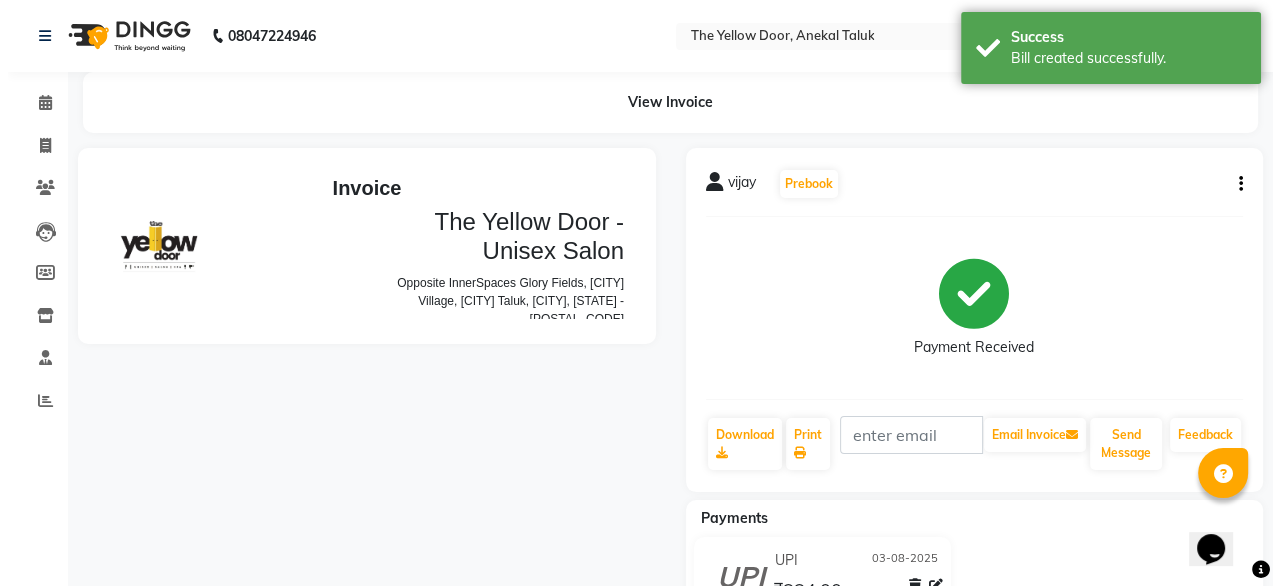 scroll, scrollTop: 0, scrollLeft: 0, axis: both 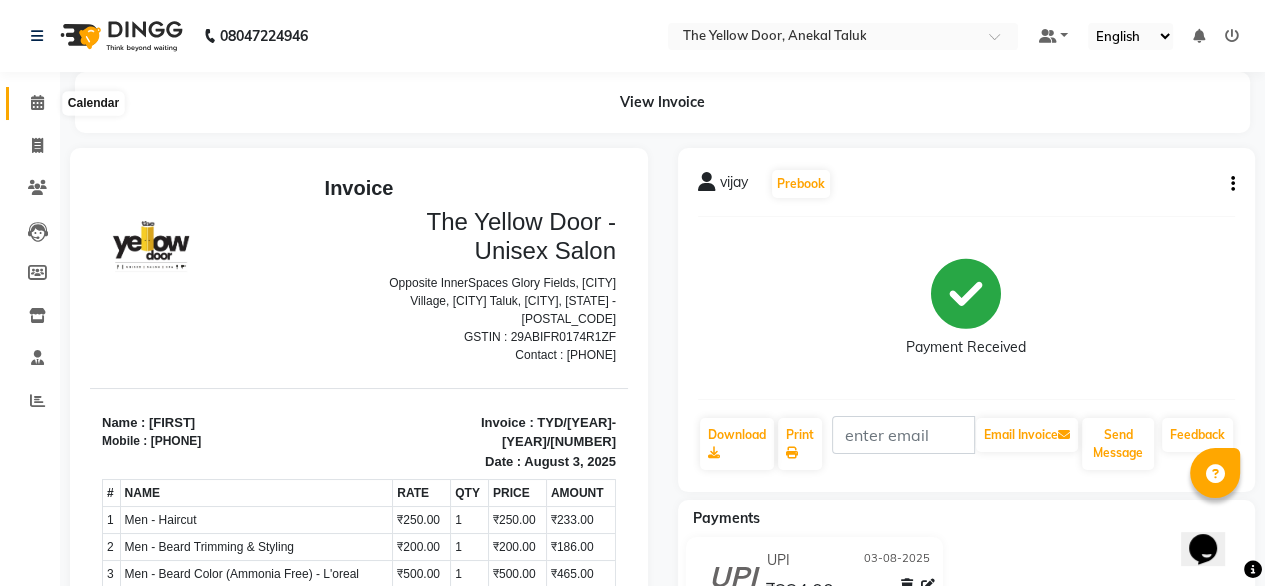click 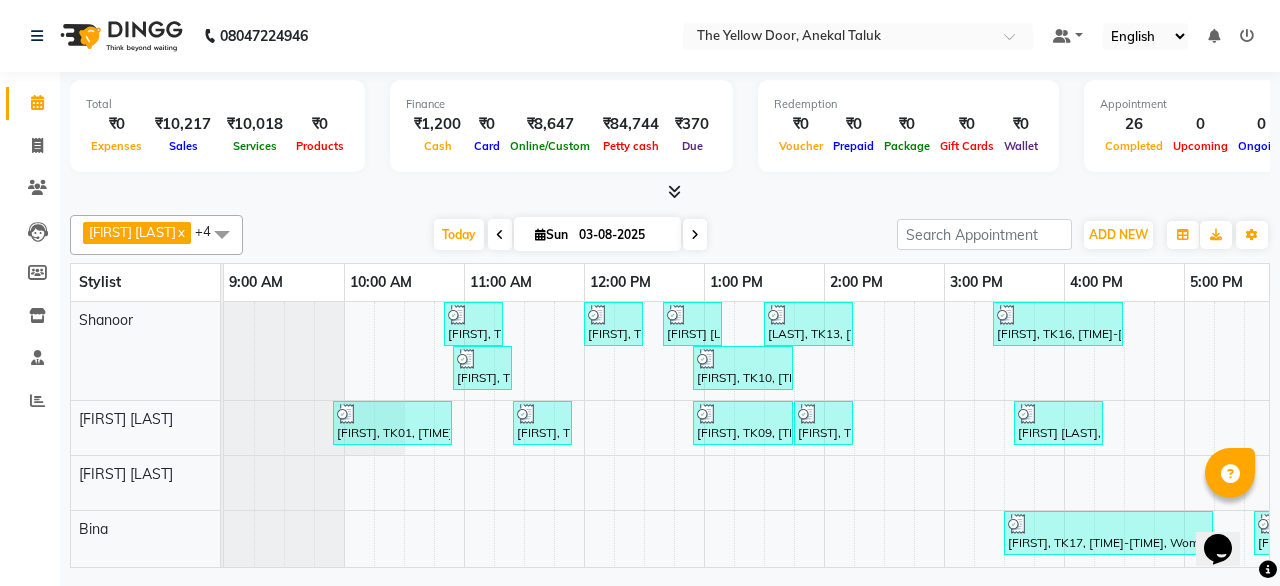 scroll, scrollTop: 4, scrollLeft: 342, axis: both 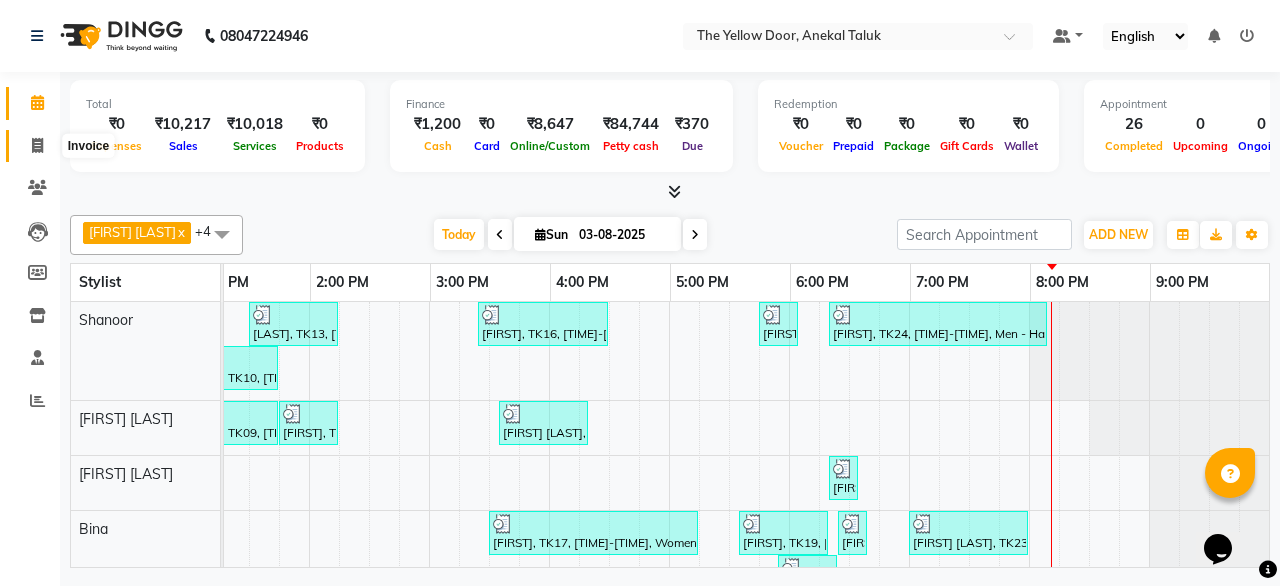 click 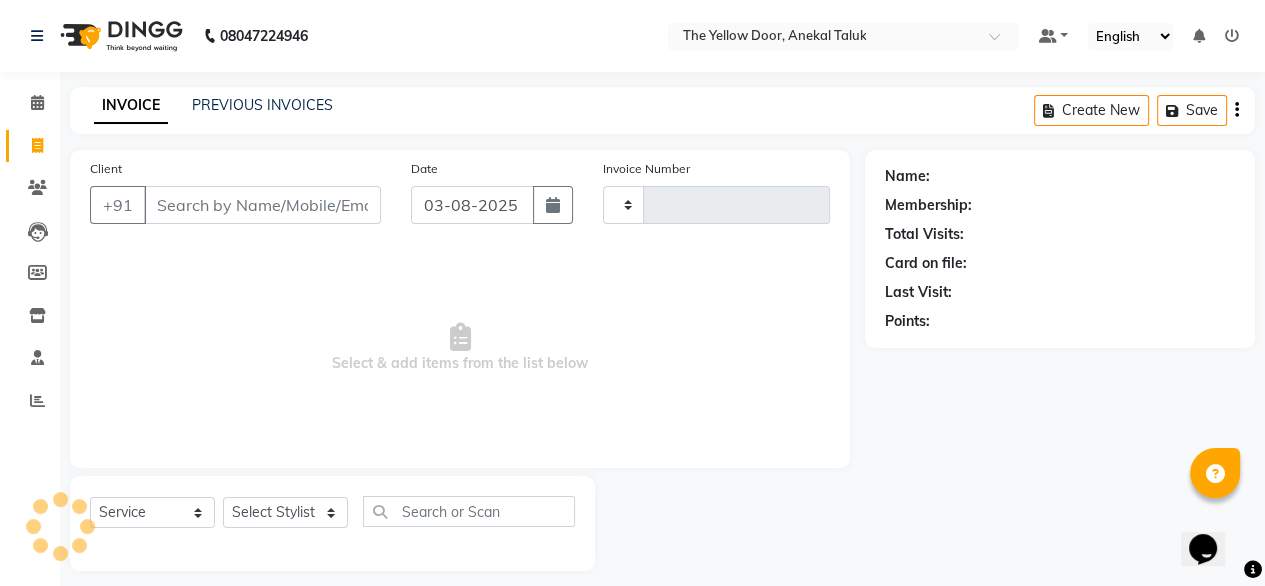 type on "[NUMBER]" 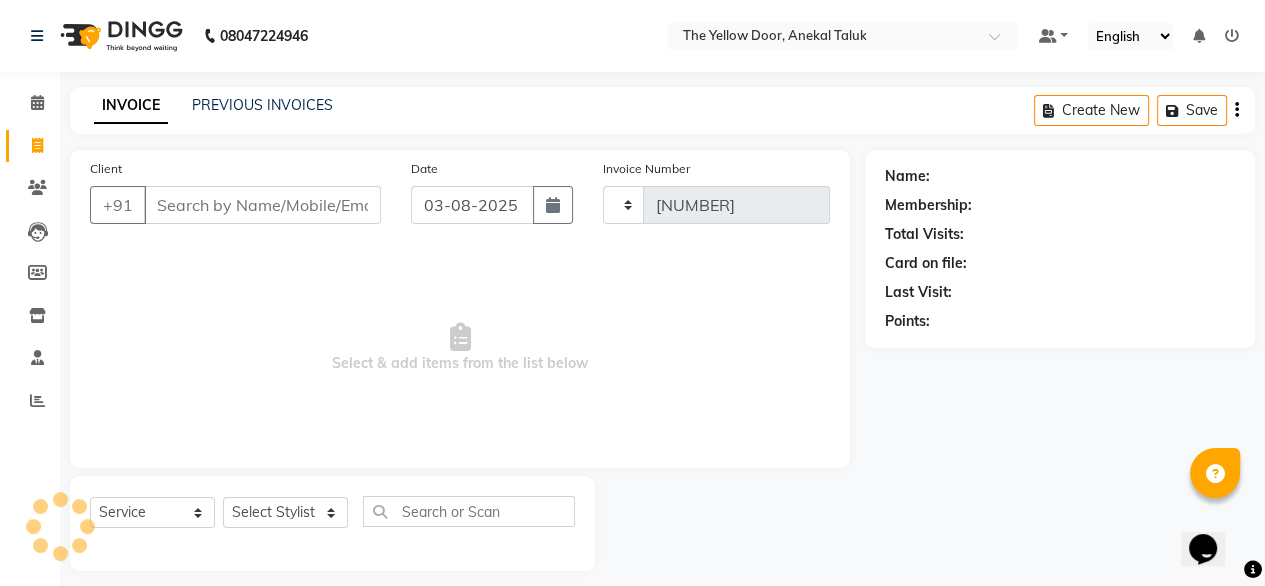select on "5650" 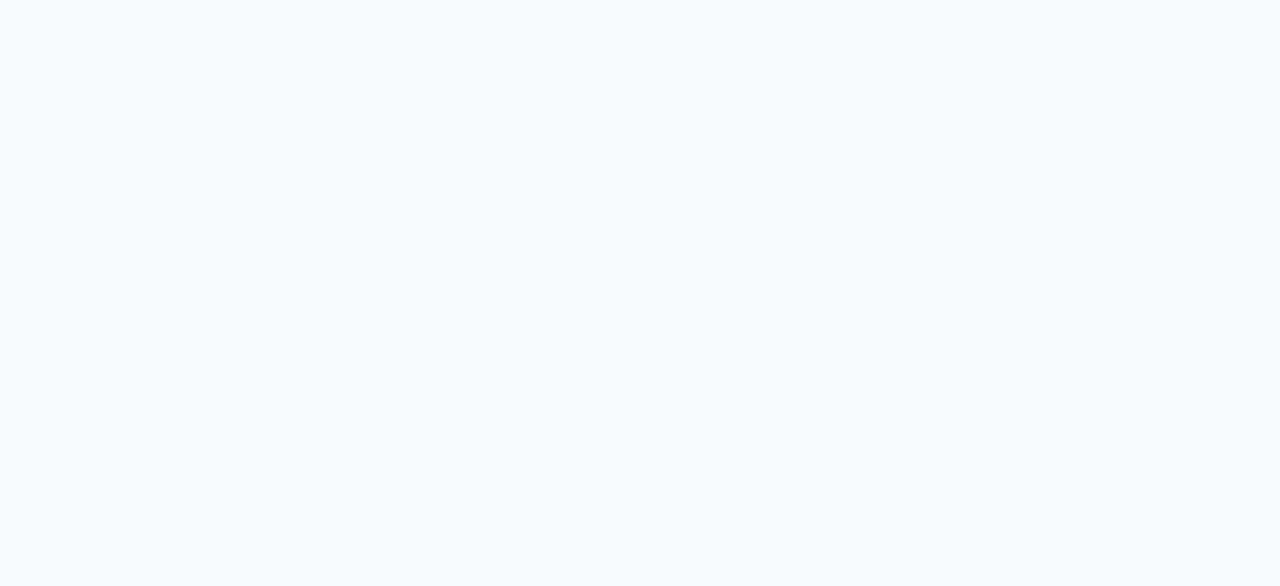 scroll, scrollTop: 0, scrollLeft: 0, axis: both 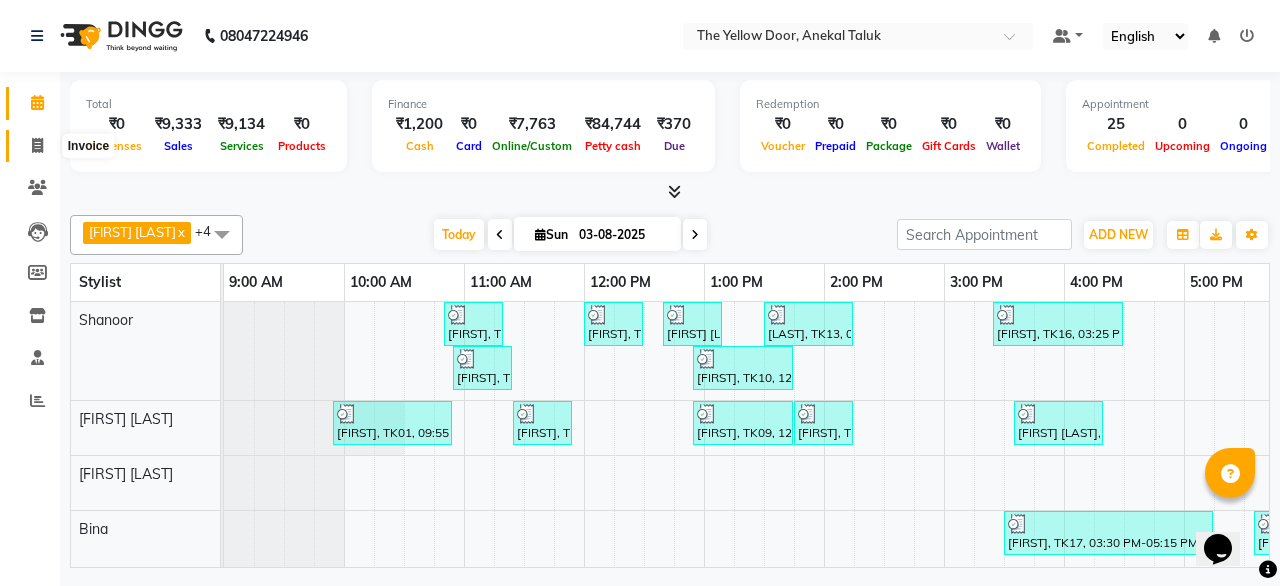 click 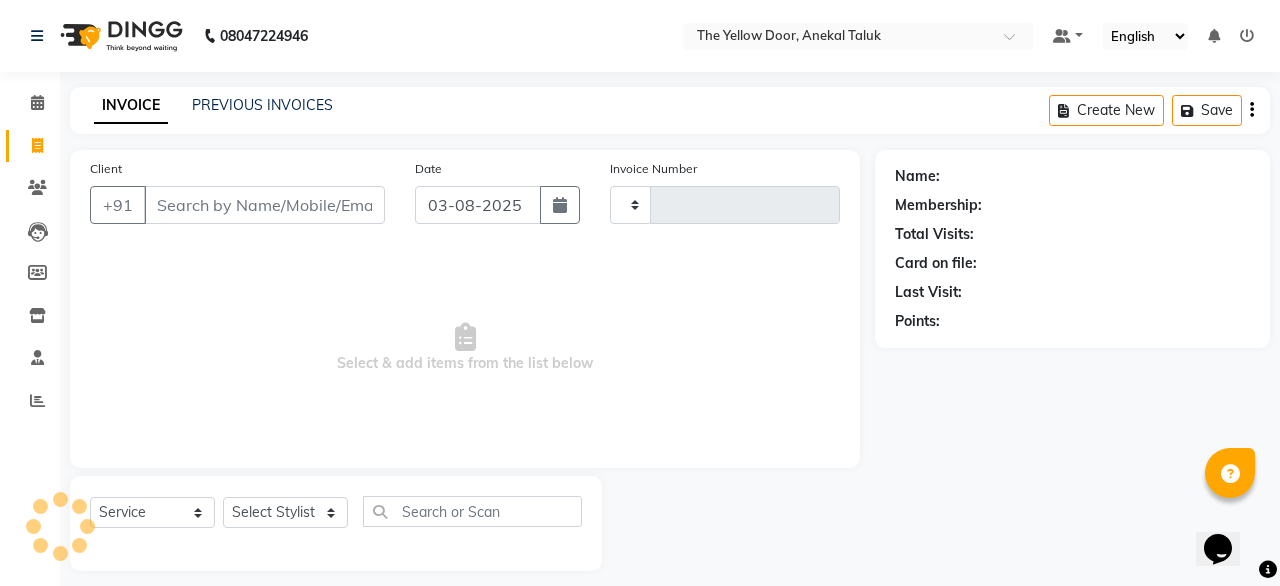type on "[NUMBER]" 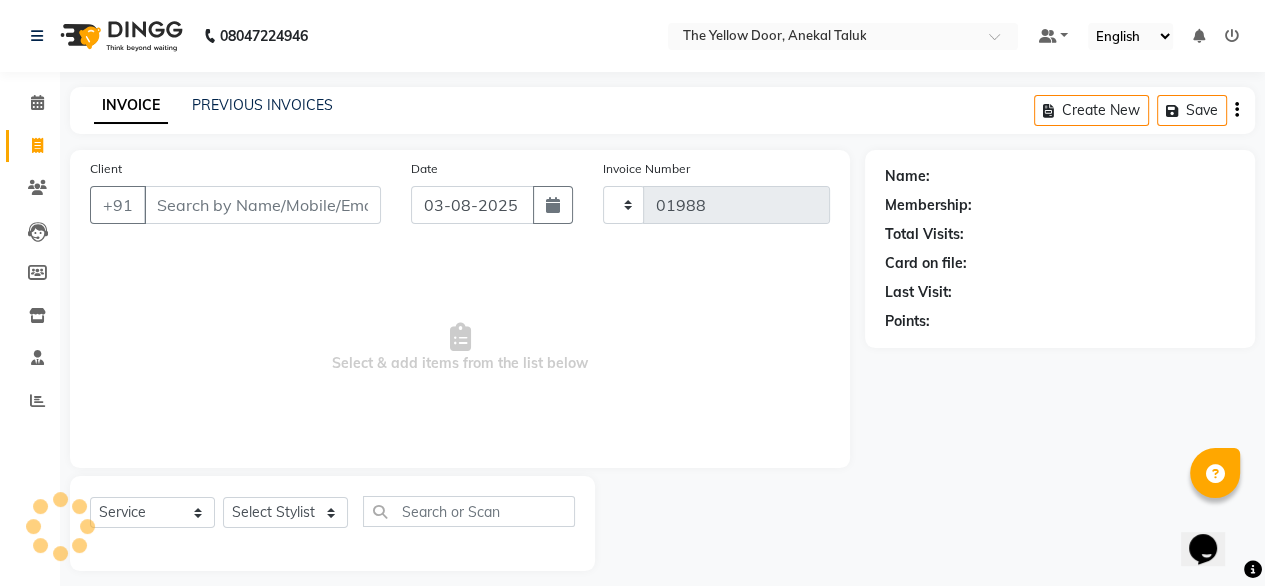 select on "5650" 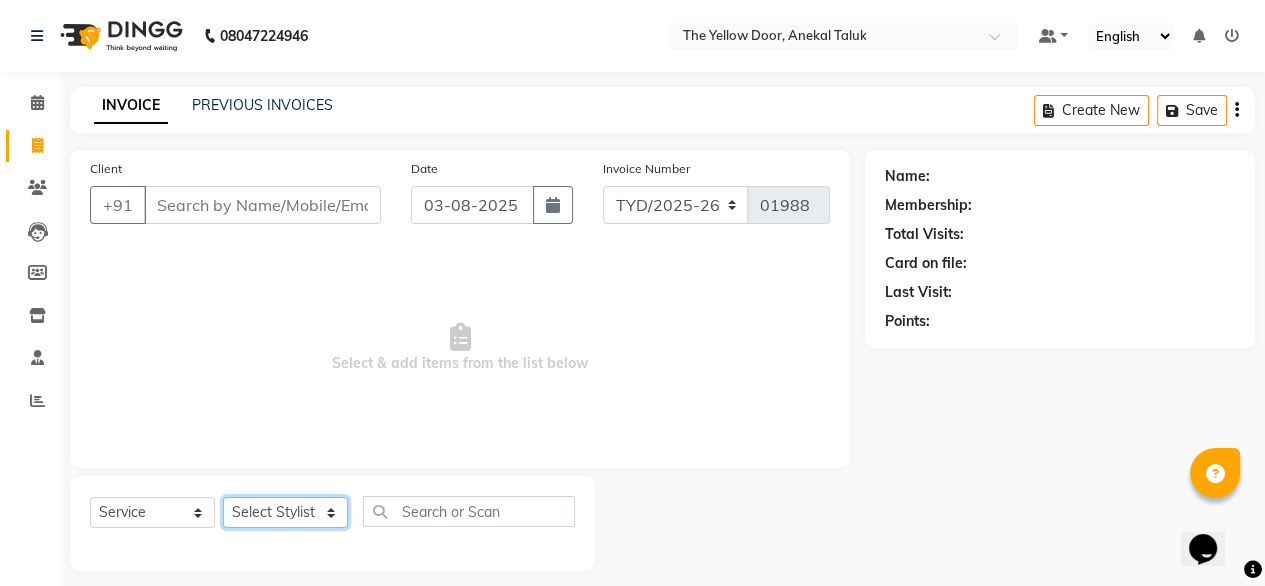click on "Select Stylist Amit Roy Bina Deena Jena Housekeeping Manager Sajiya Shefi Shanoor Shri" 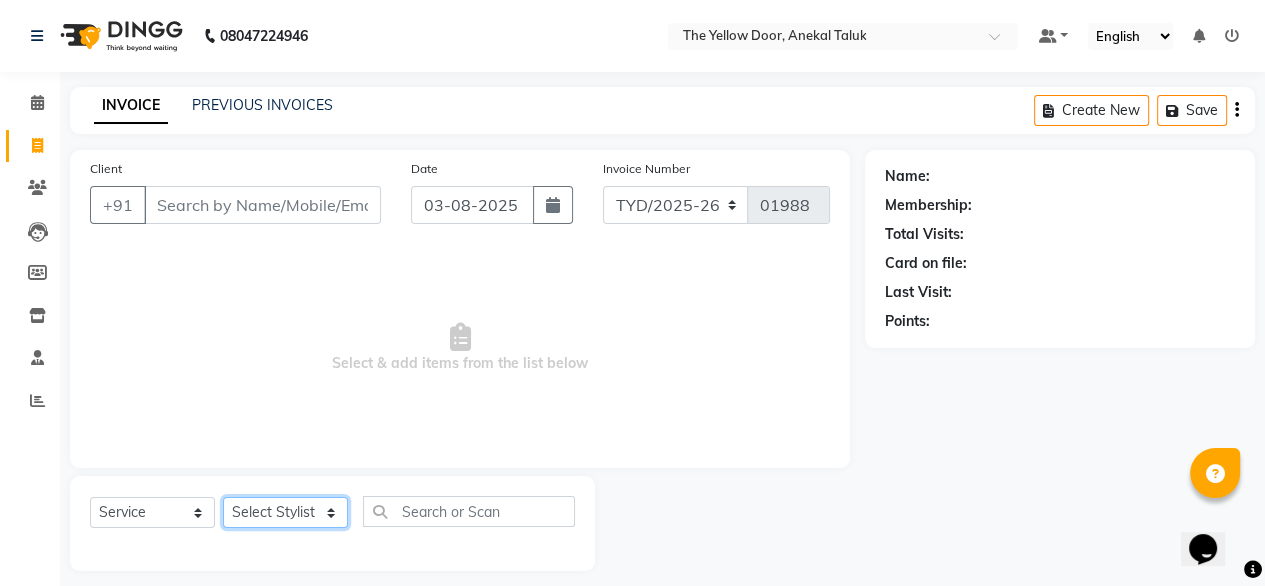 select on "71545" 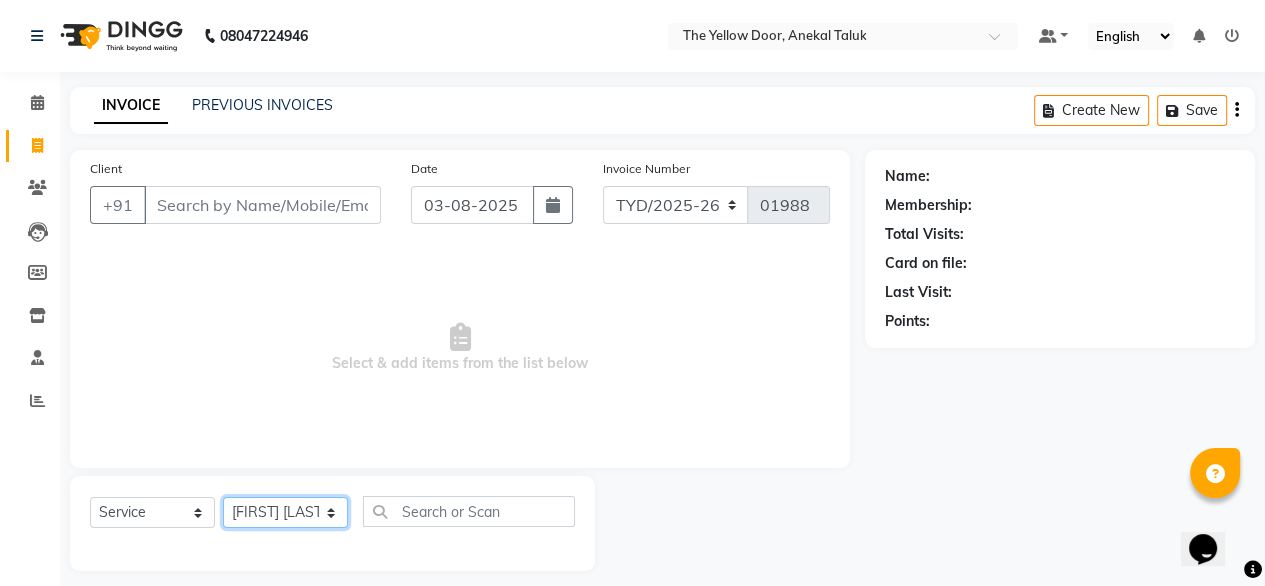 click on "Select Stylist Amit Roy Bina Deena Jena Housekeeping Manager Sajiya Shefi Shanoor Shri" 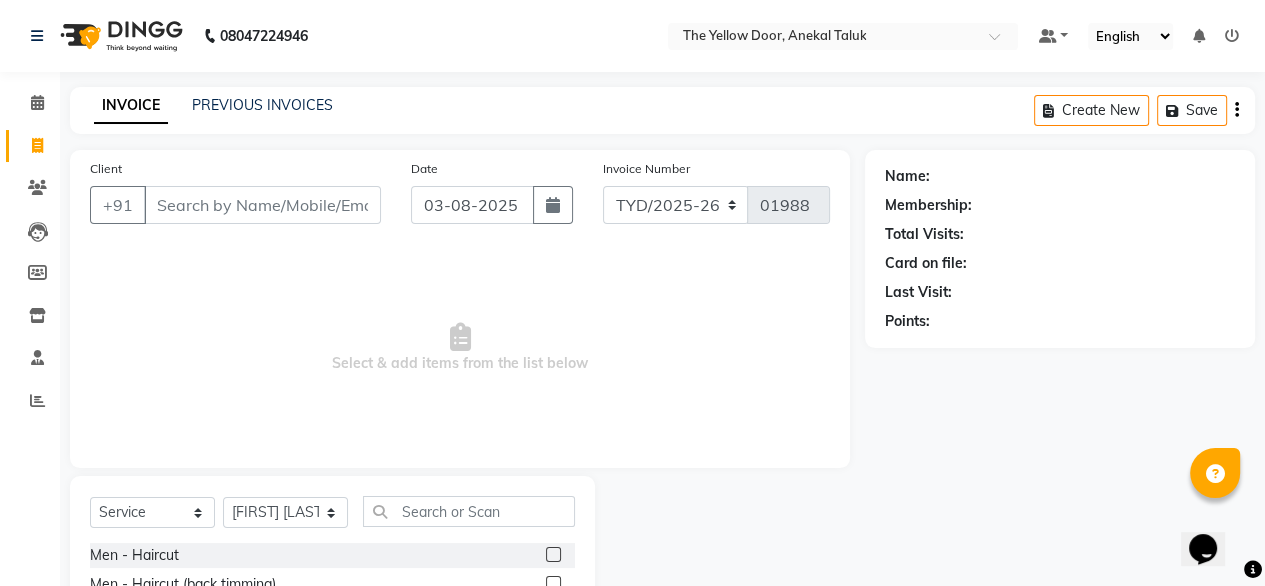 click 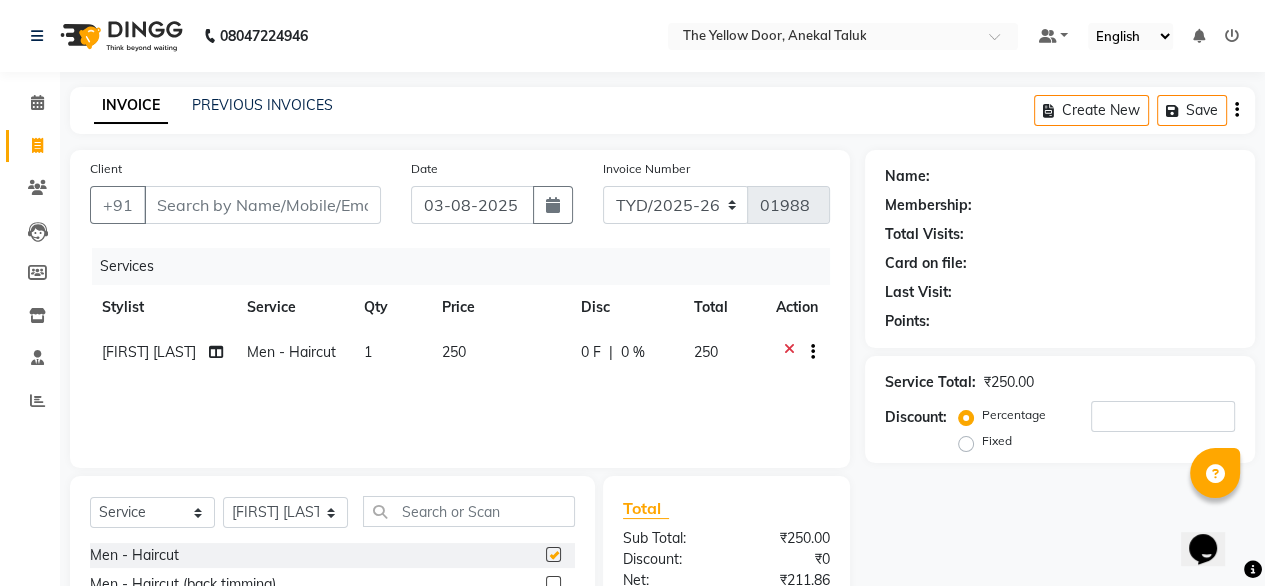 checkbox on "false" 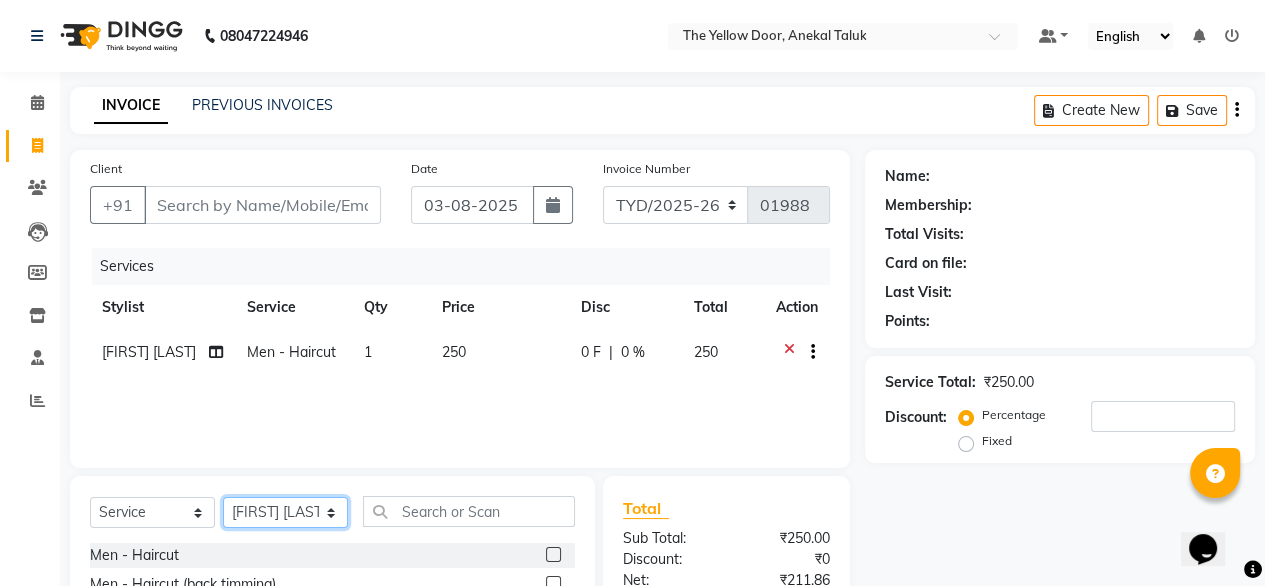 click on "Select Stylist Amit Roy Bina Deena Jena Housekeeping Manager Sajiya Shefi Shanoor Shri" 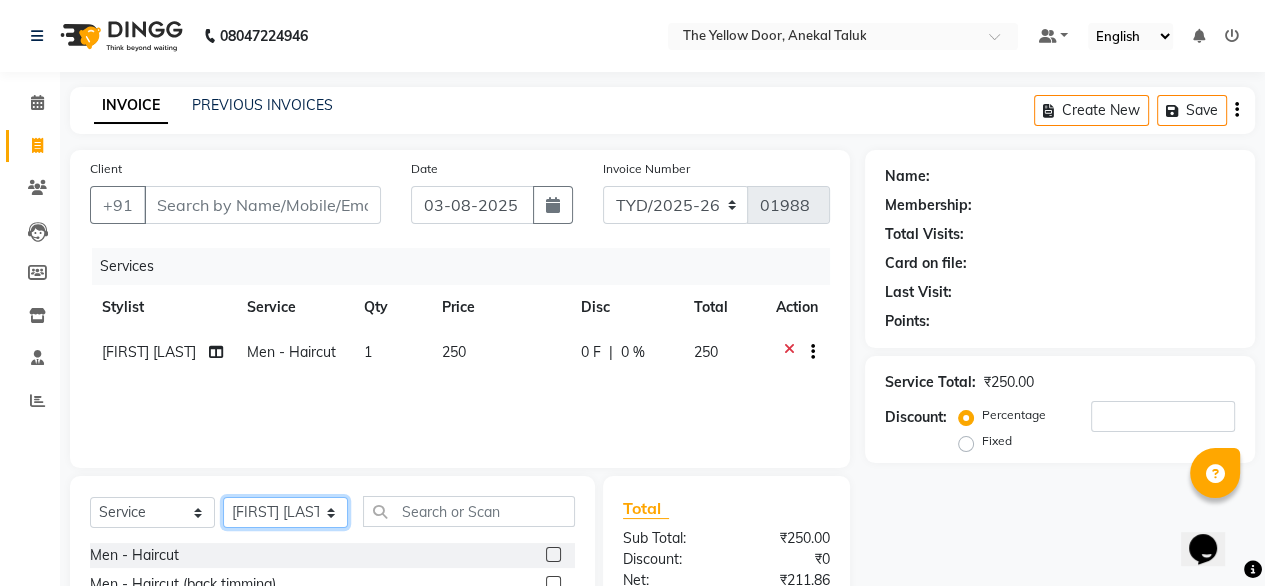 select on "67915" 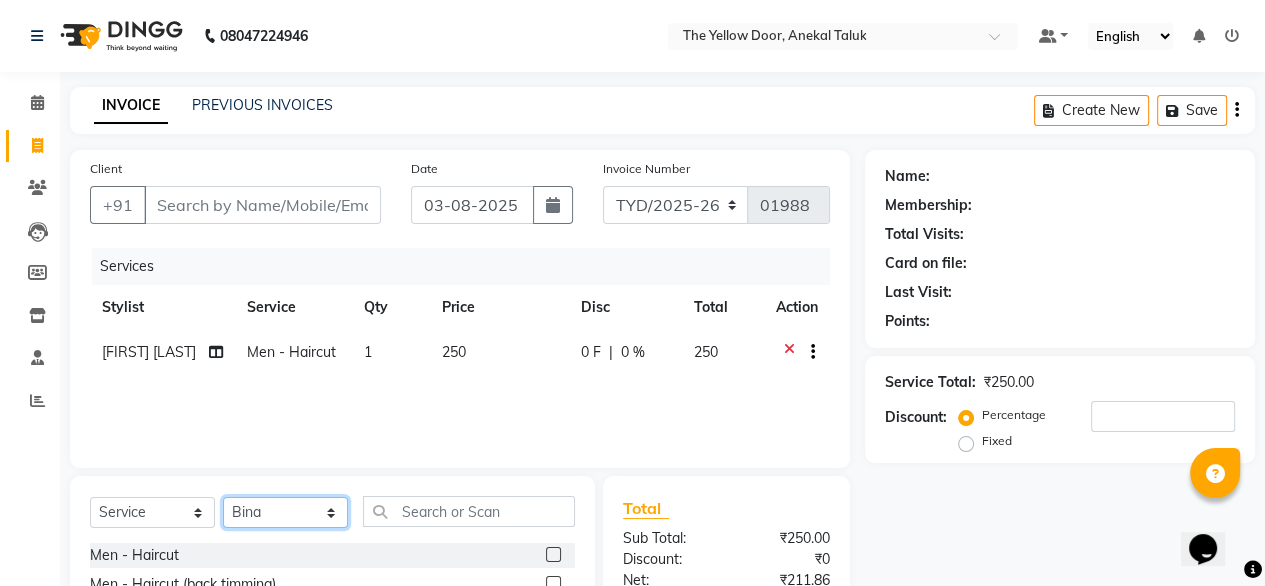 click on "Select Stylist Amit Roy Bina Deena Jena Housekeeping Manager Sajiya Shefi Shanoor Shri" 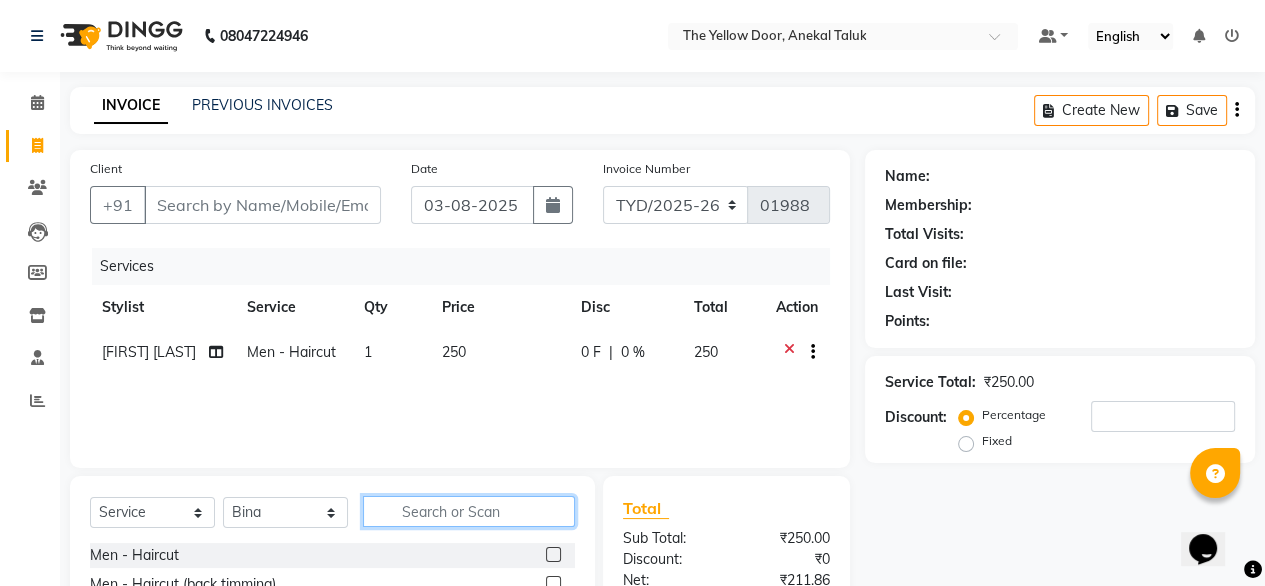 click 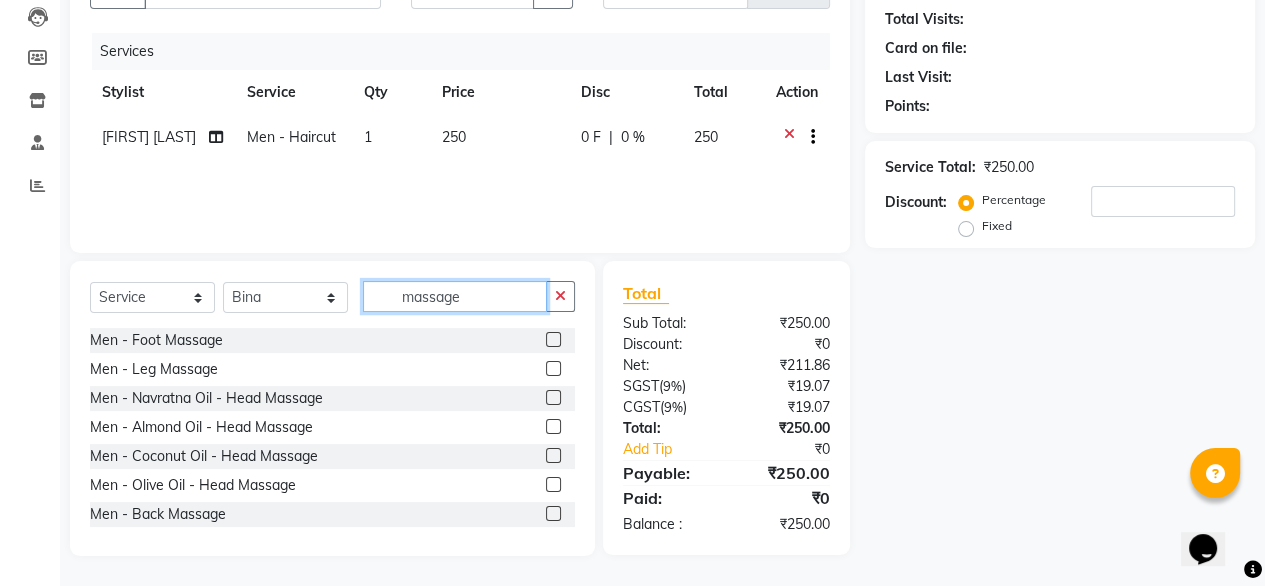 scroll, scrollTop: 0, scrollLeft: 0, axis: both 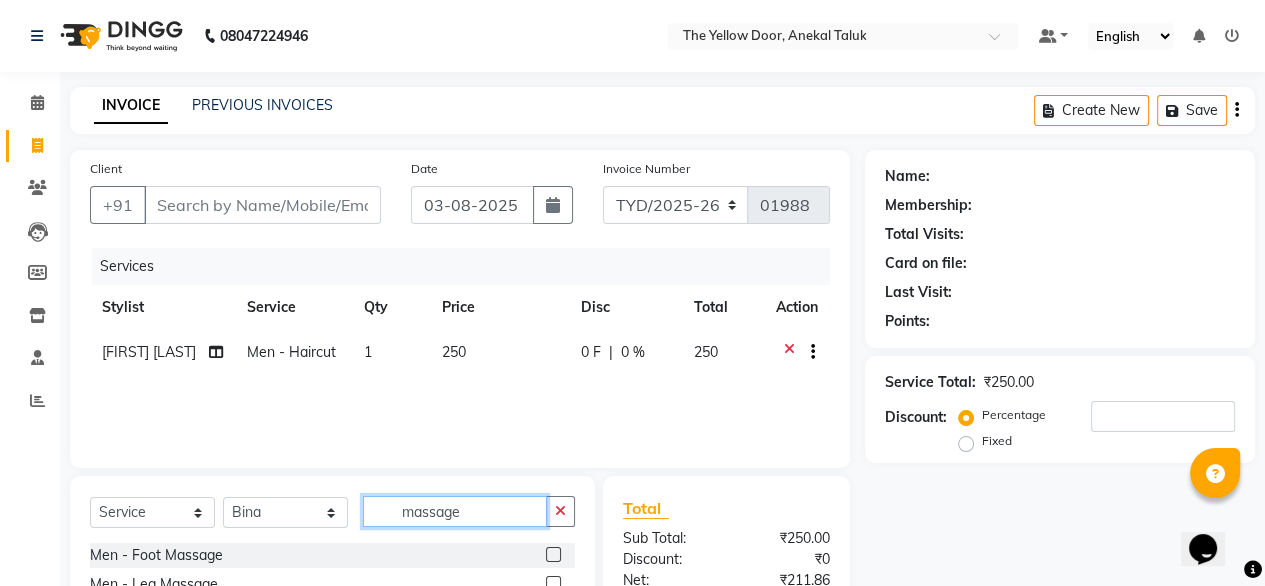 type on "massage" 